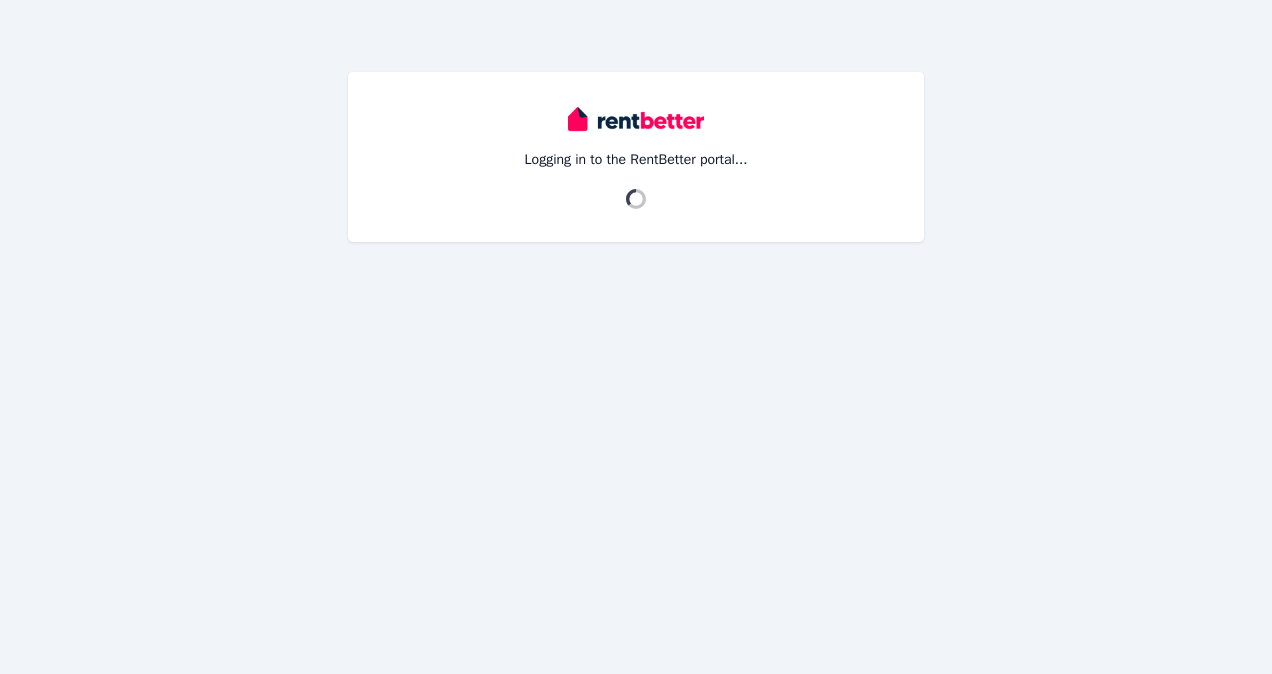 scroll, scrollTop: 0, scrollLeft: 0, axis: both 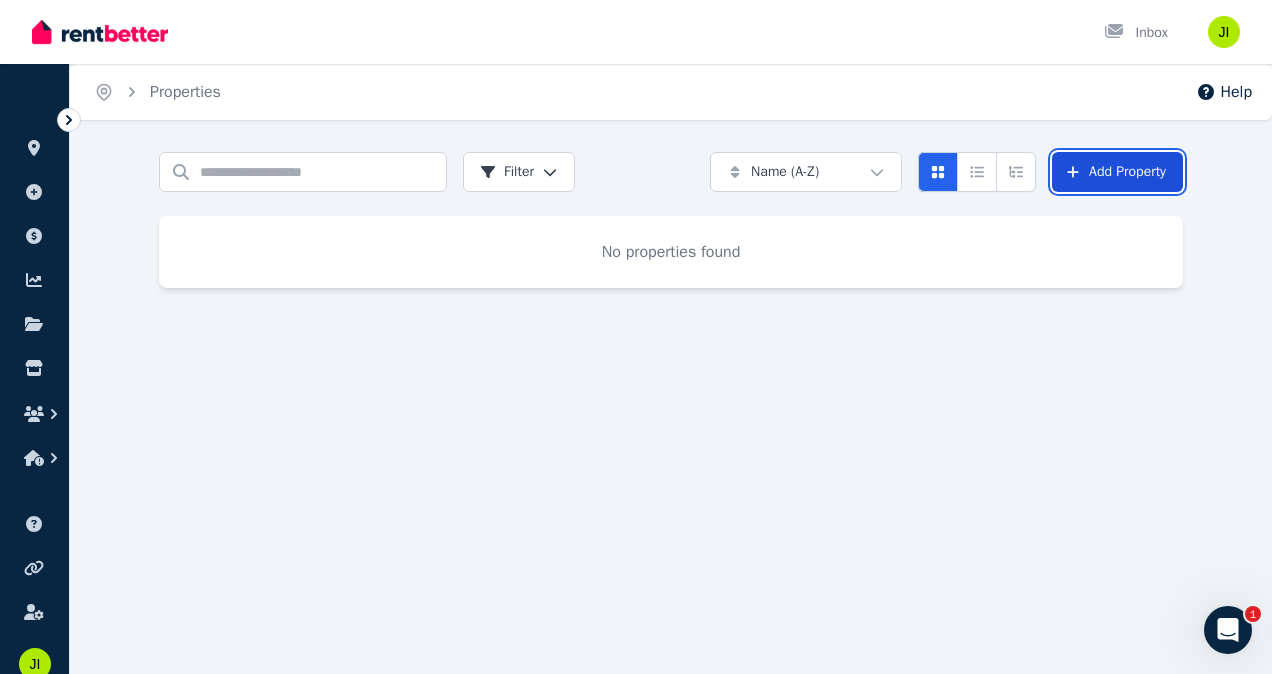 click on "Add Property" at bounding box center [1117, 172] 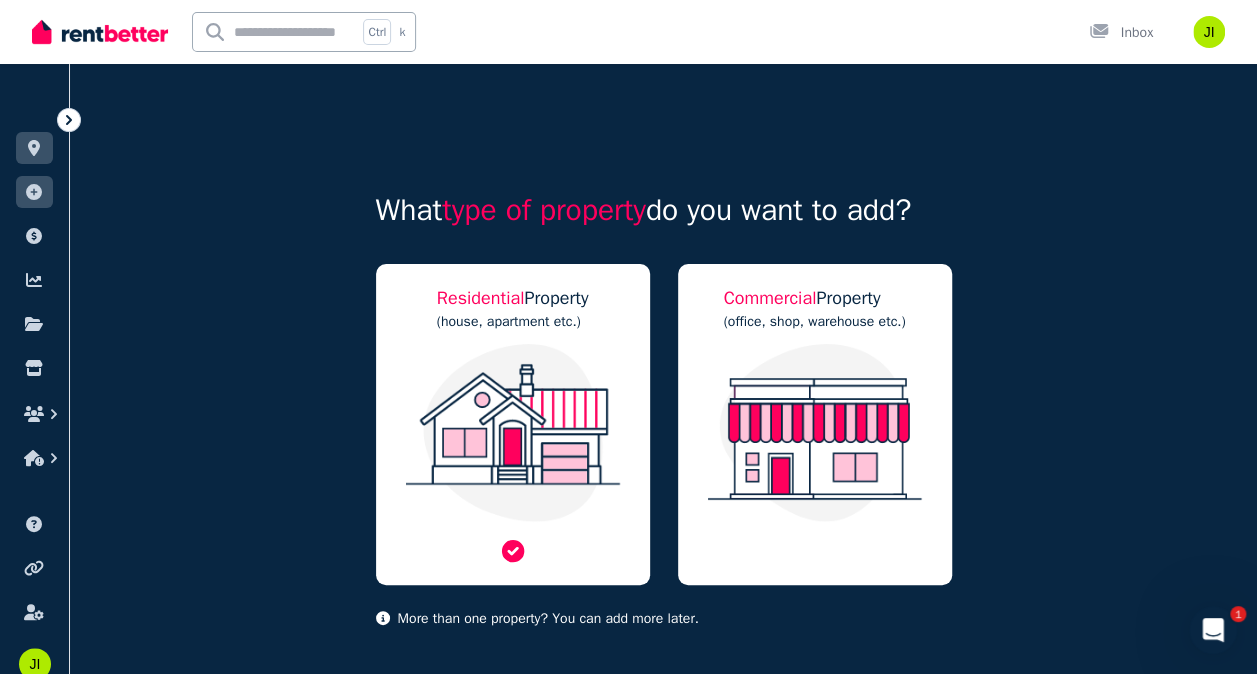 click at bounding box center [513, 433] 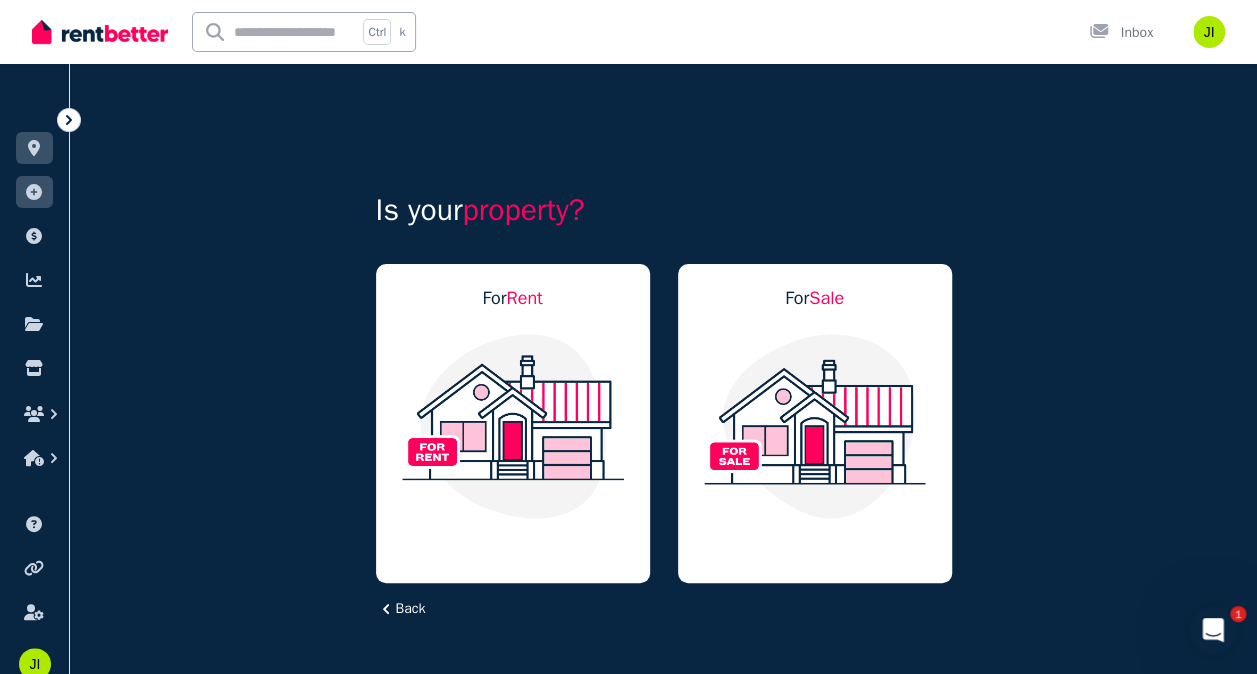 click at bounding box center (513, 426) 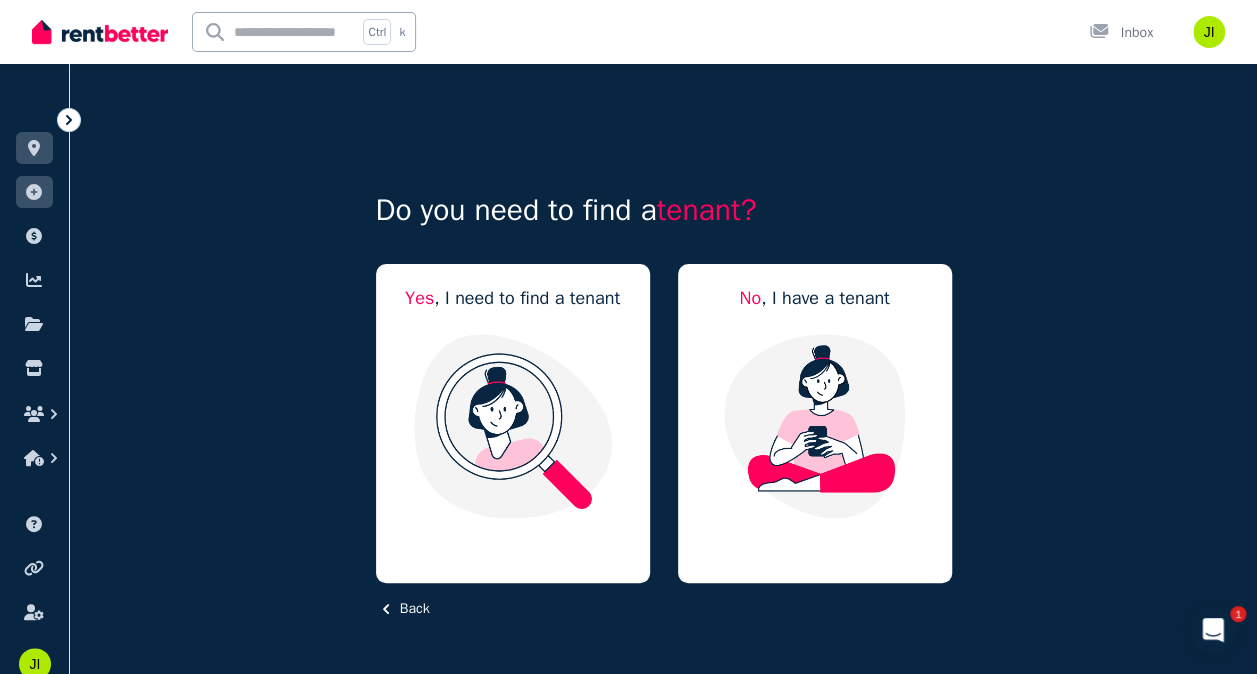 click at bounding box center (513, 426) 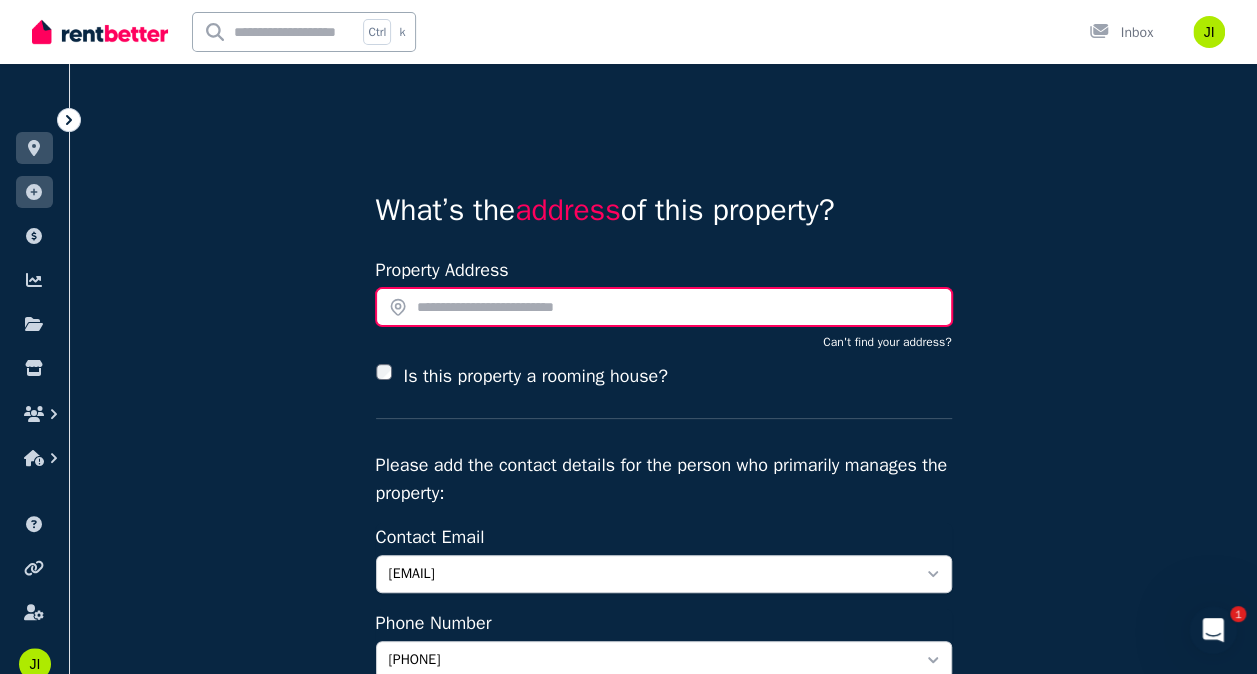 click at bounding box center (664, 307) 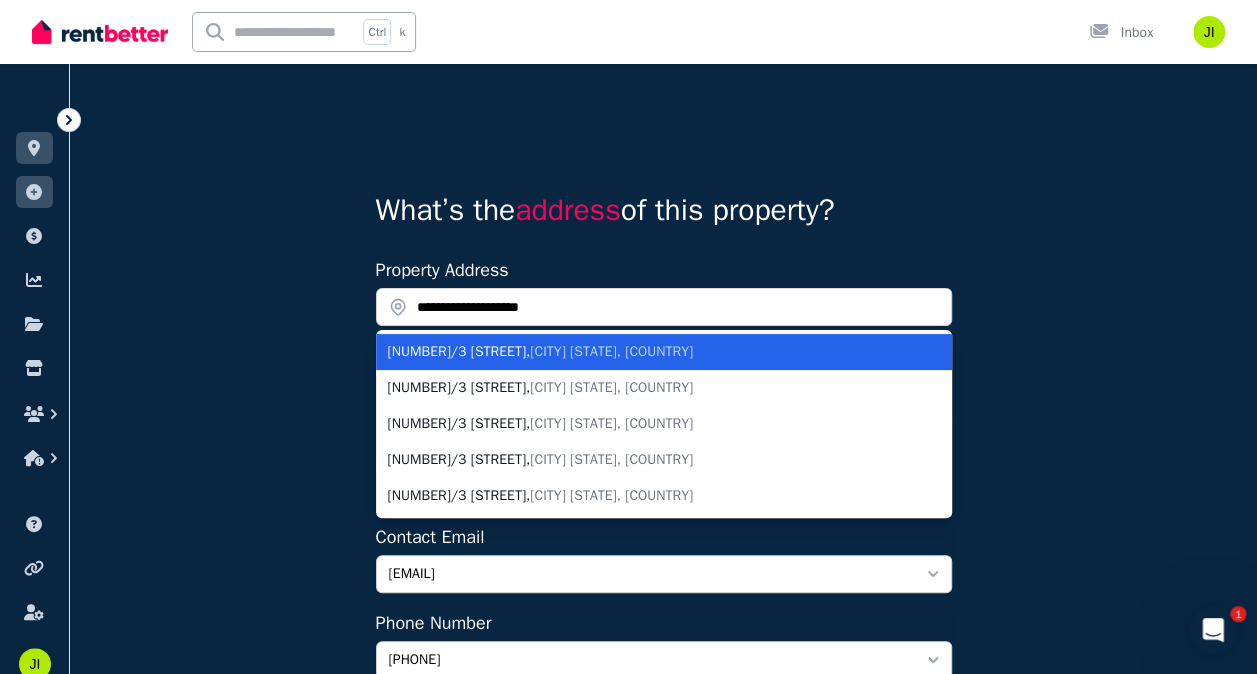 click on "Chippendale NSW, Australia" at bounding box center (611, 351) 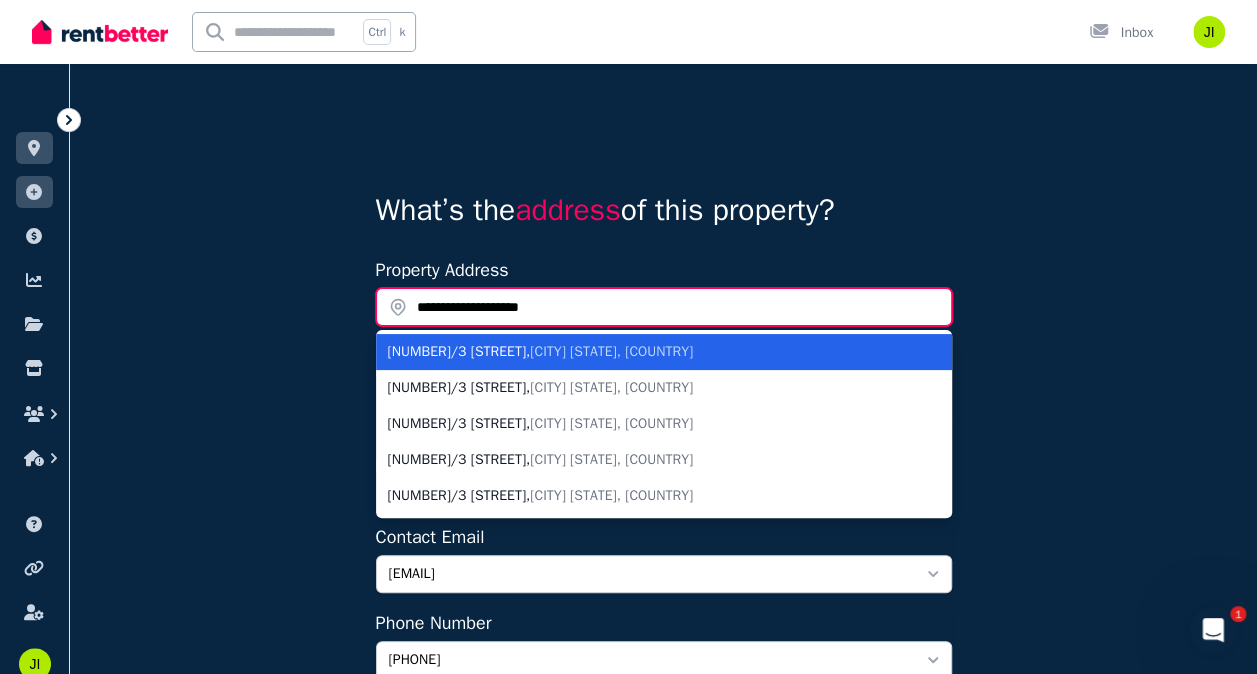 type on "**********" 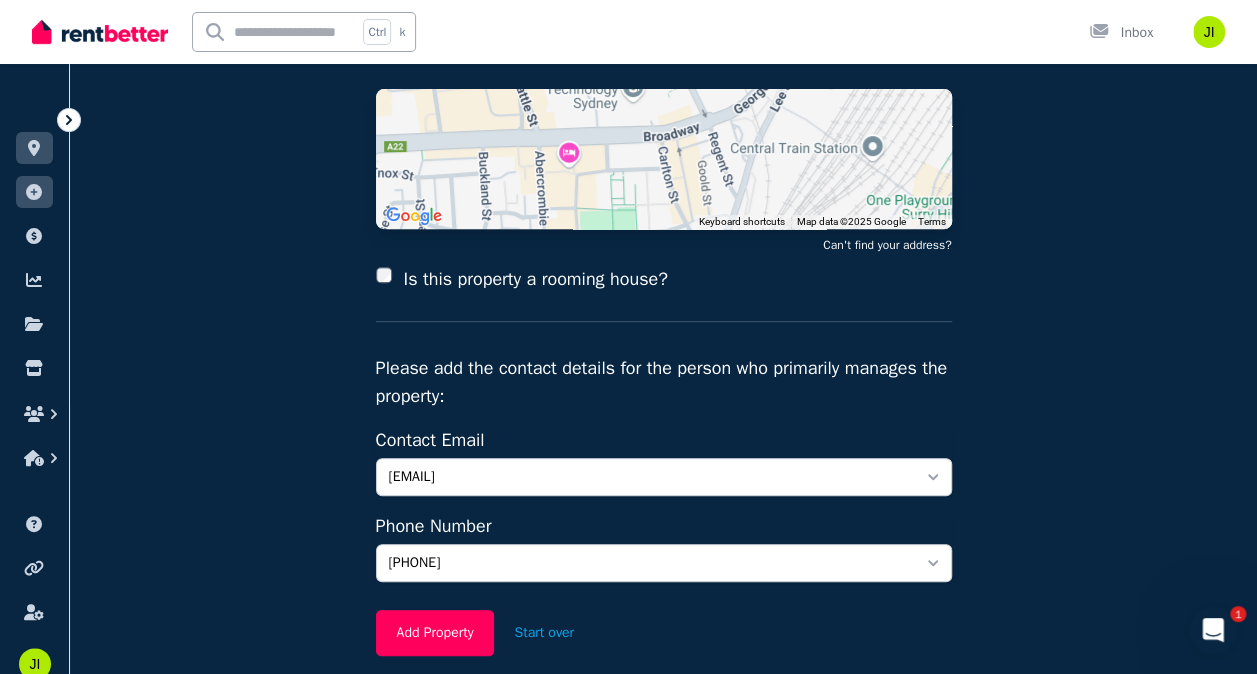 scroll, scrollTop: 300, scrollLeft: 0, axis: vertical 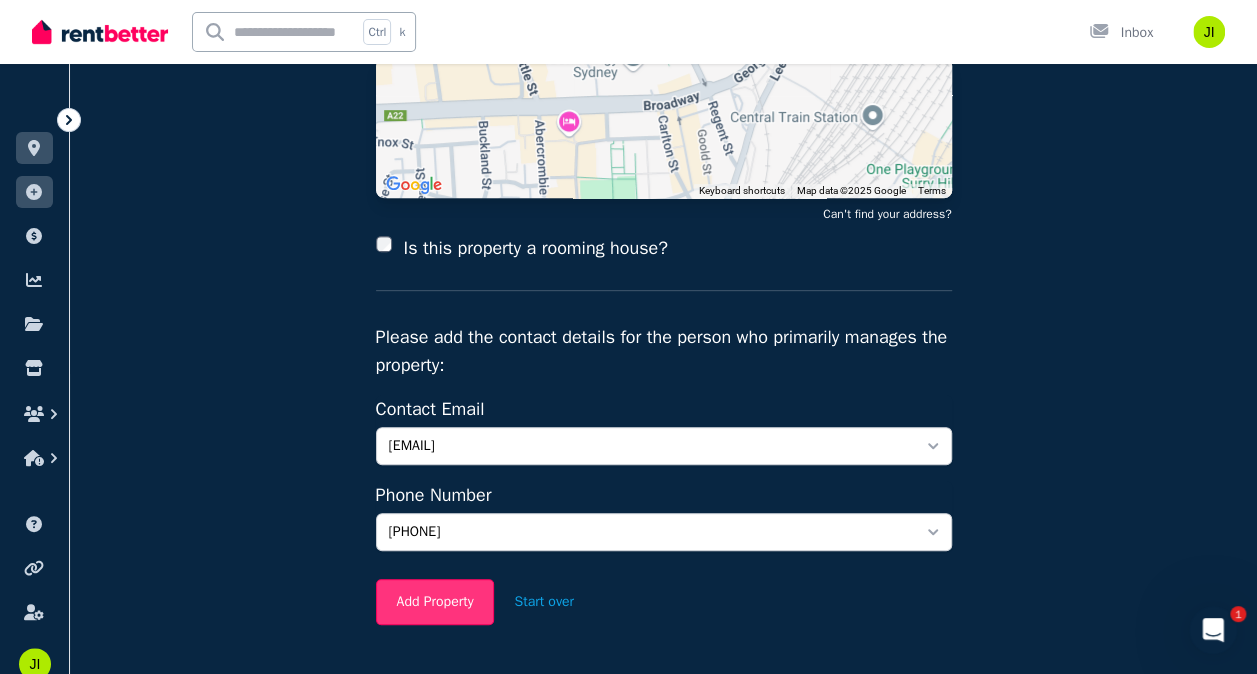 click on "Add Property" at bounding box center (435, 602) 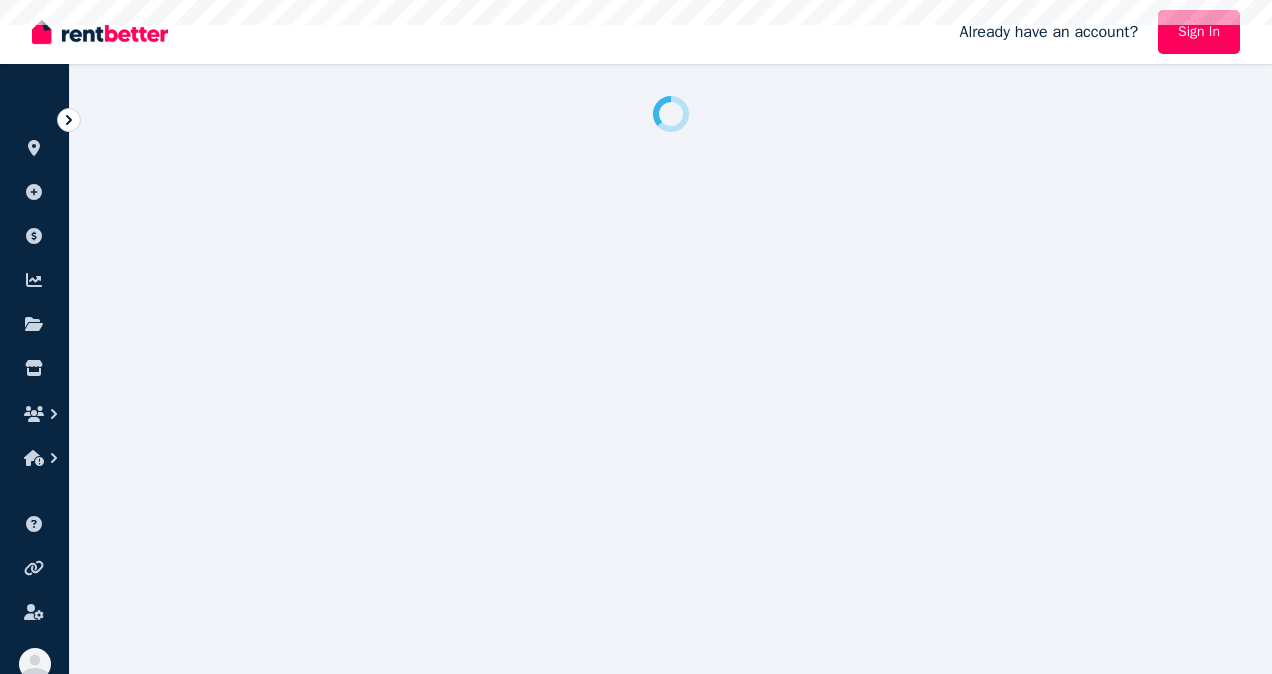 scroll, scrollTop: 0, scrollLeft: 0, axis: both 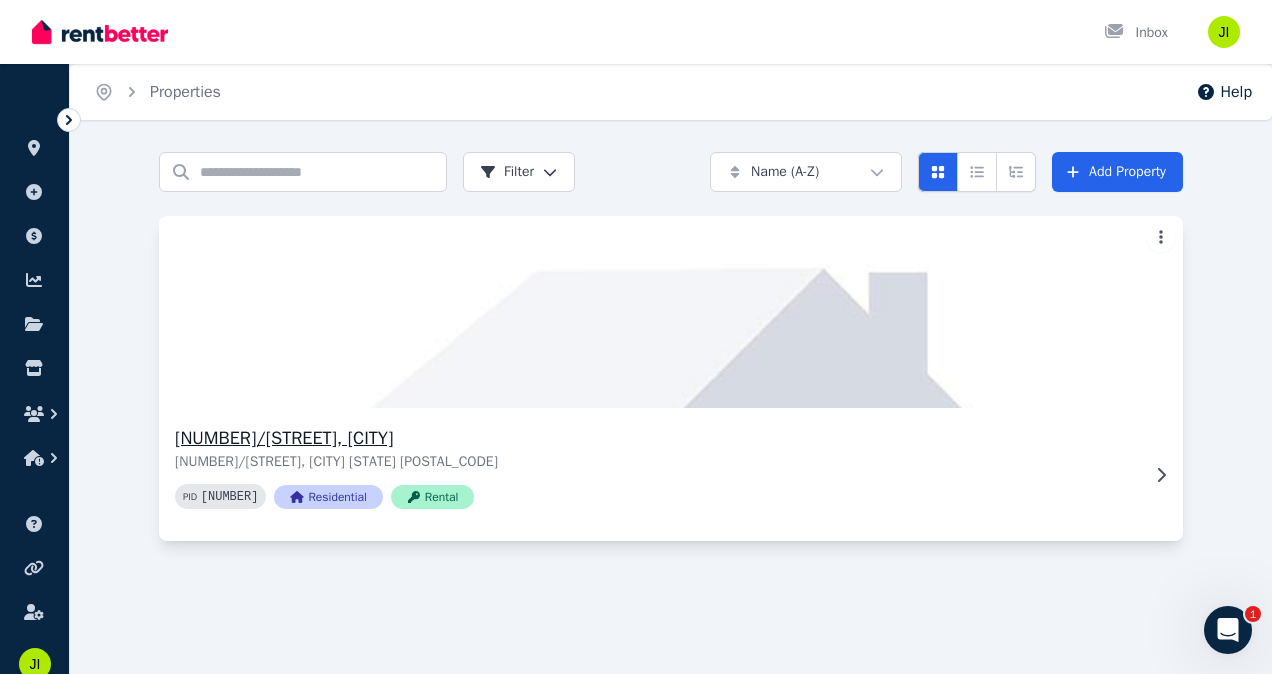 click on "2113/3 Carlton St, Chippendale" at bounding box center (657, 438) 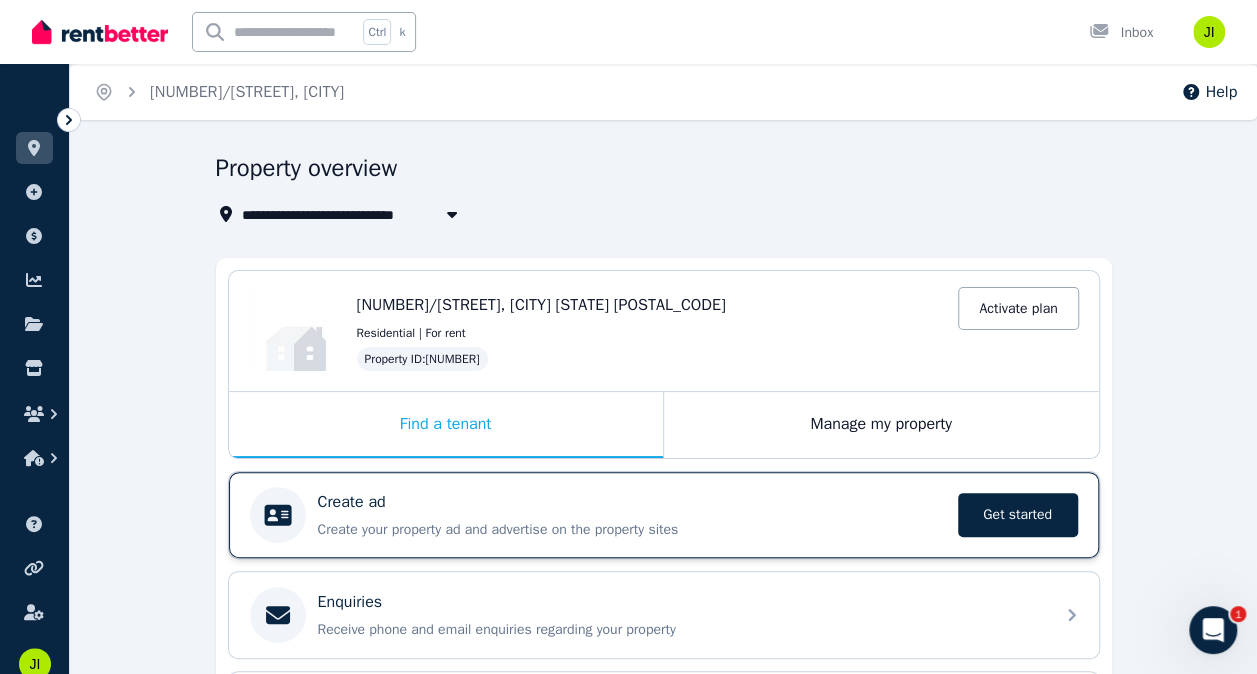 click on "Create your property ad and advertise on the property sites" at bounding box center (632, 530) 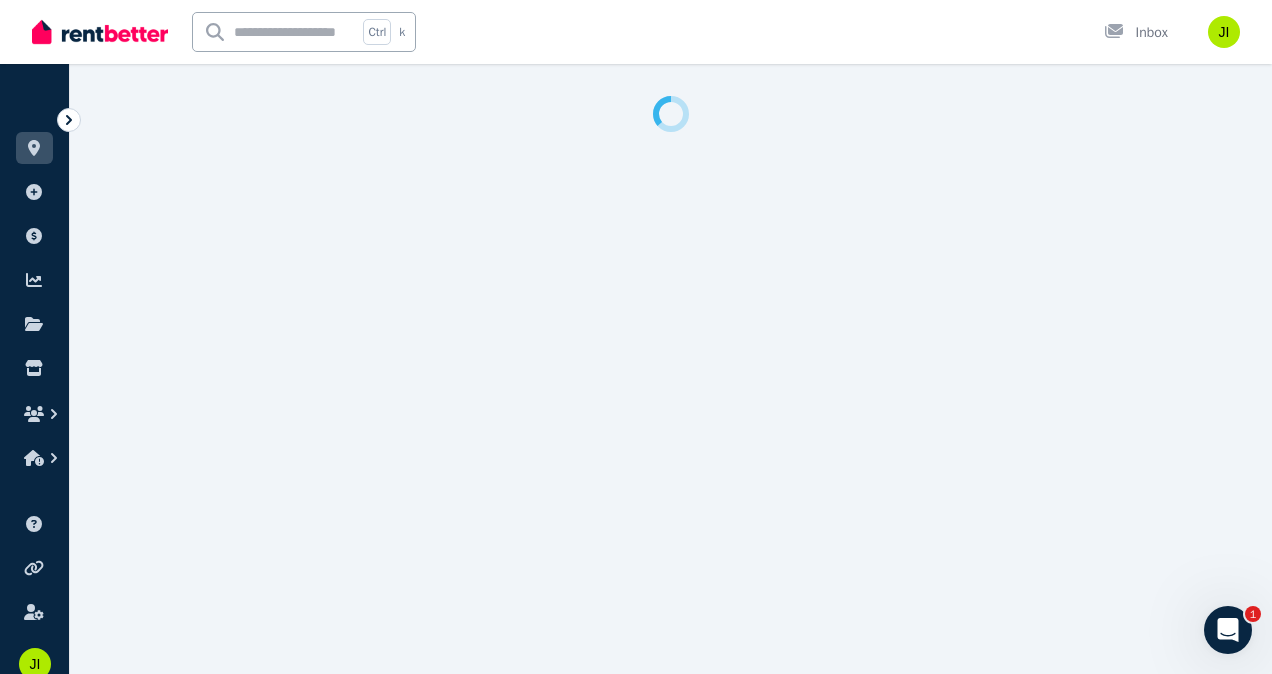 select on "***" 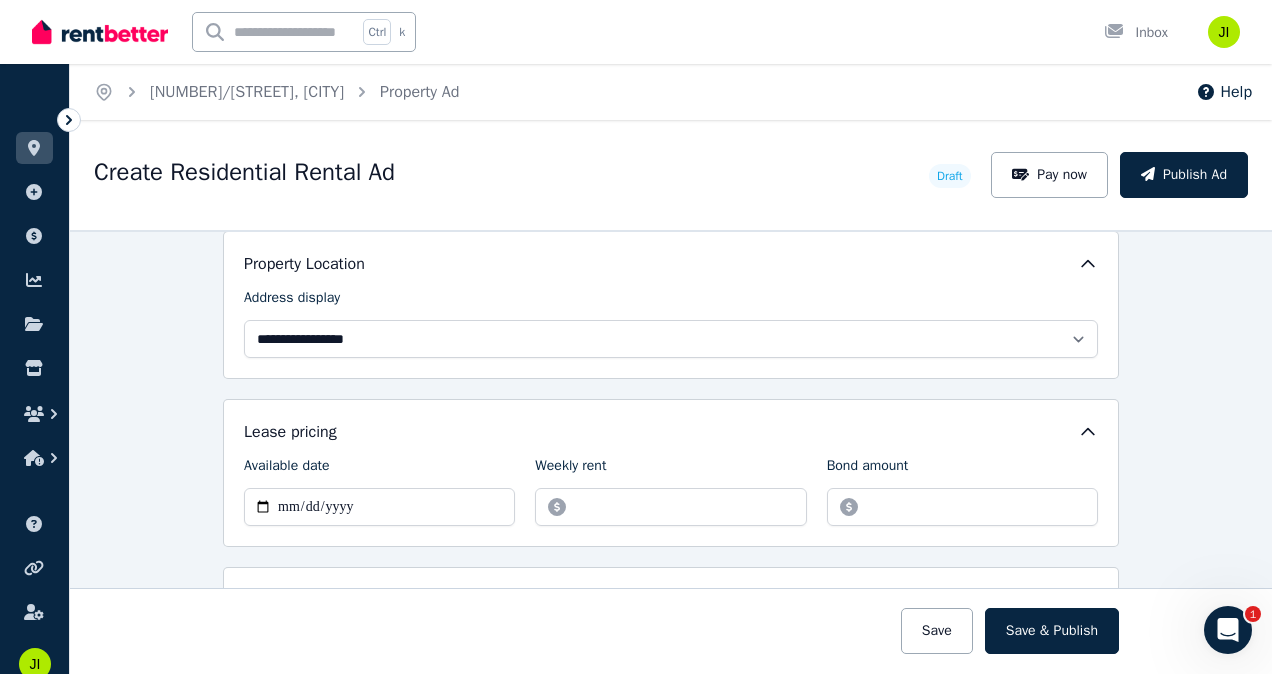 scroll, scrollTop: 500, scrollLeft: 0, axis: vertical 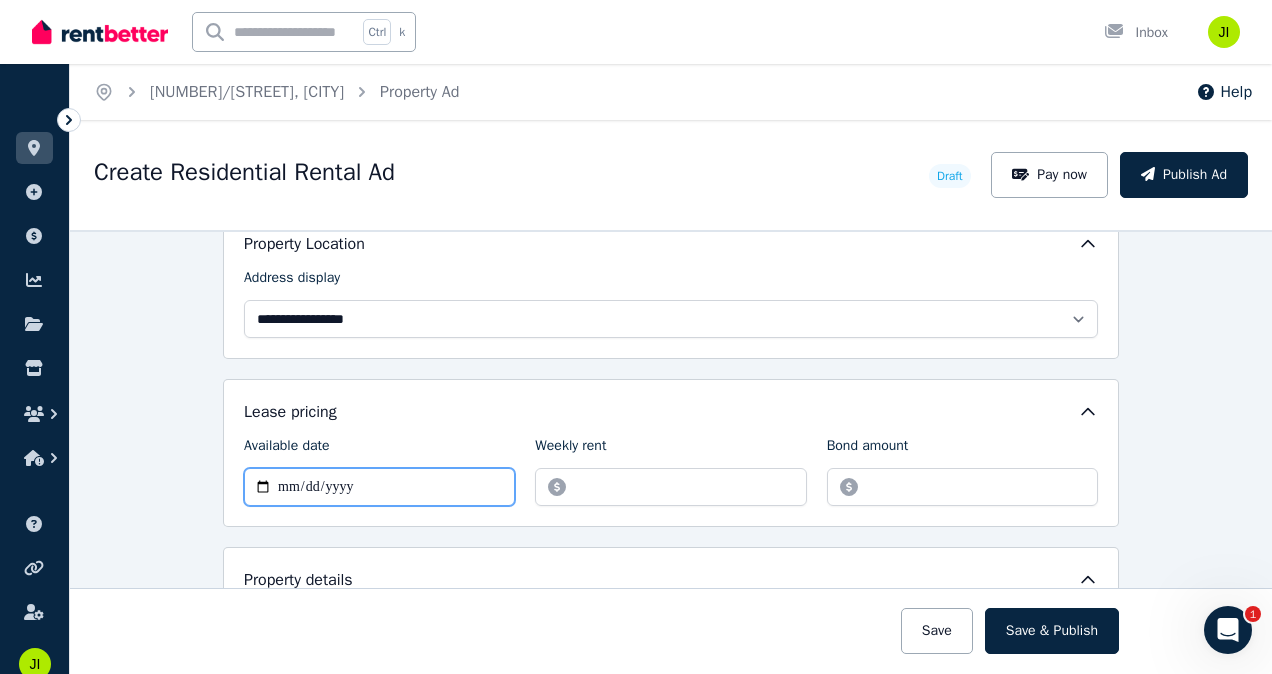 click on "Available date" at bounding box center [379, 487] 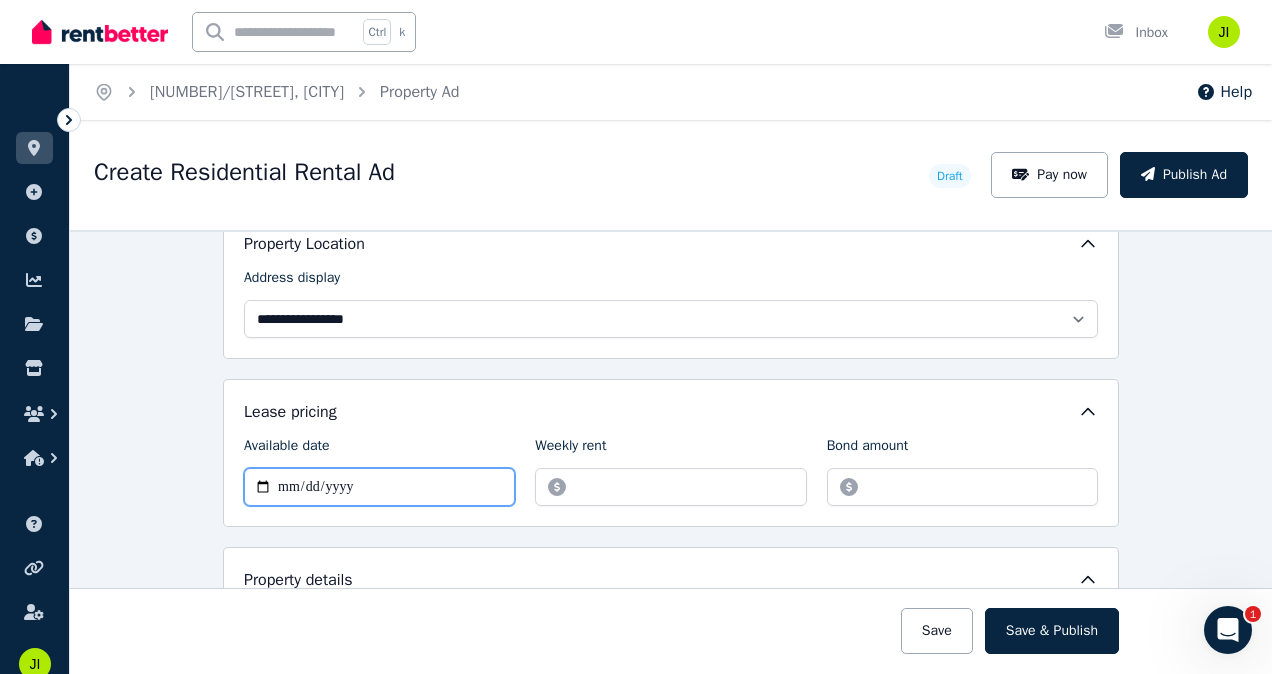 type on "**********" 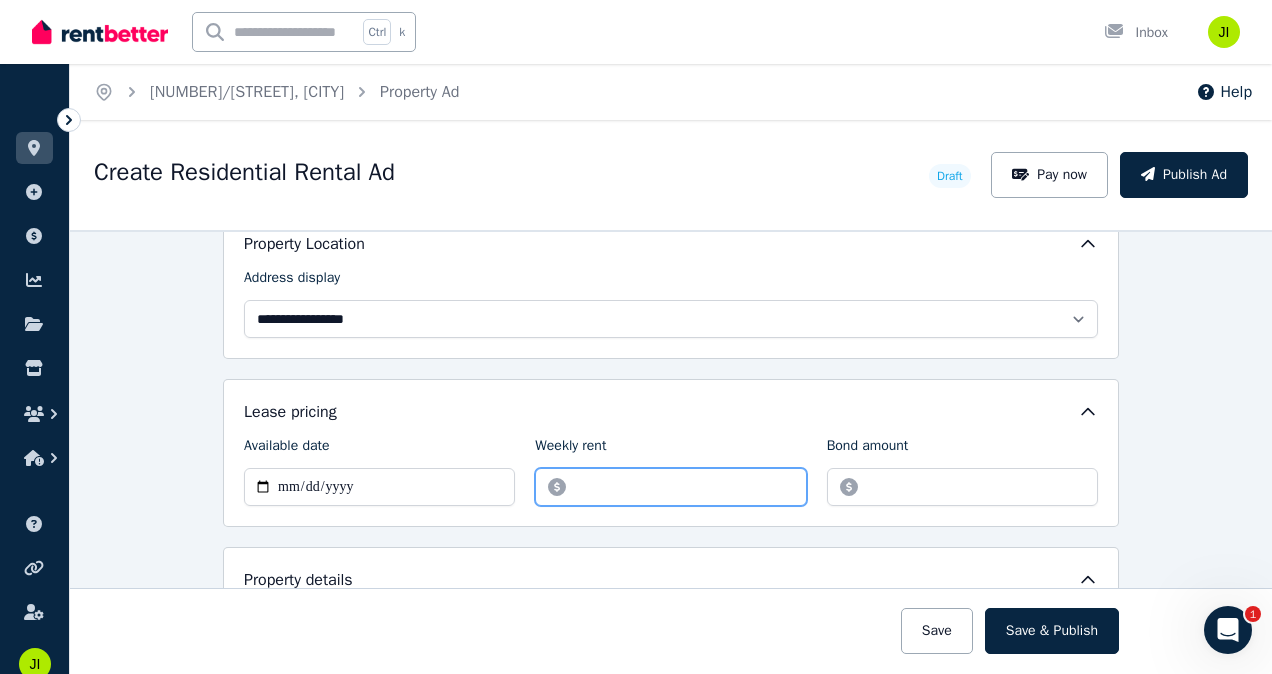 click on "Weekly rent" at bounding box center (670, 487) 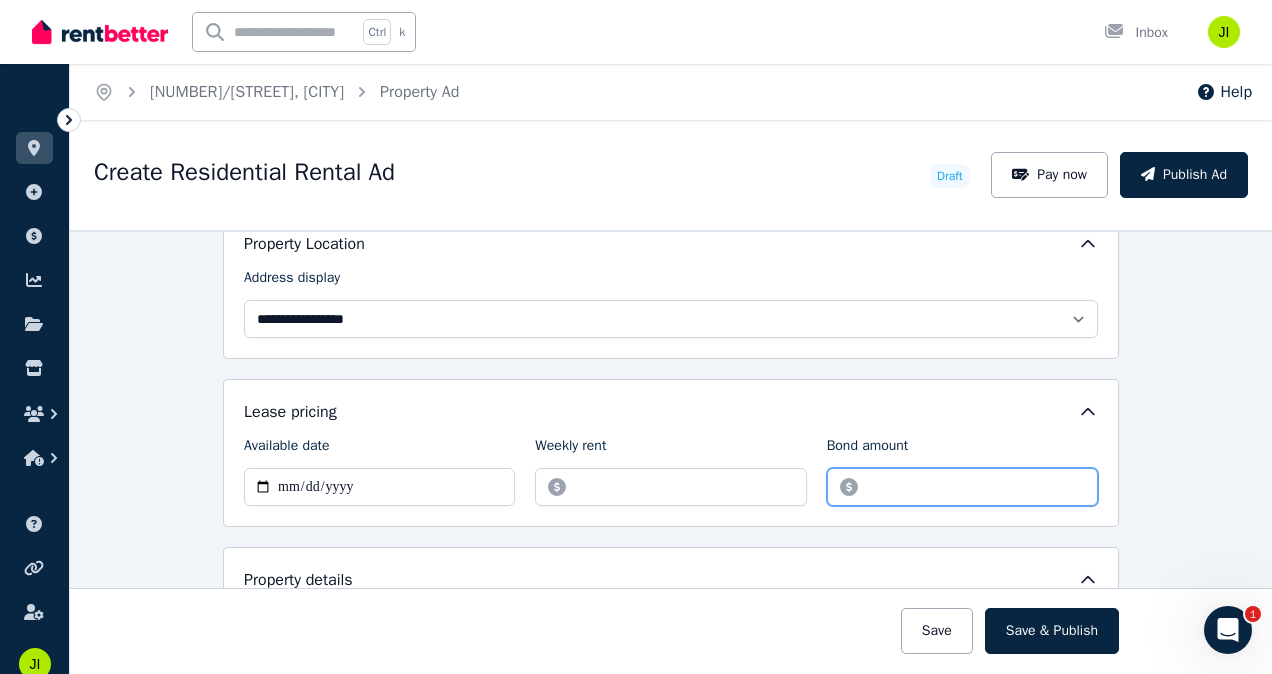 click on "Bond amount" at bounding box center [962, 487] 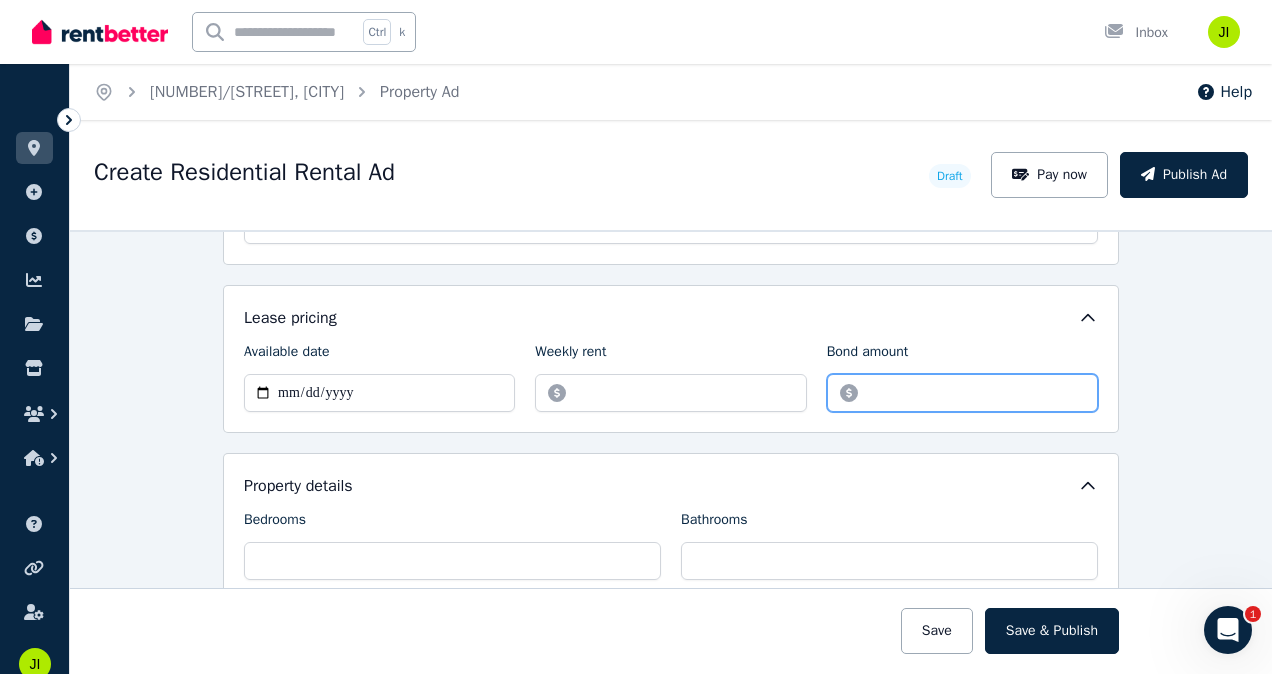 scroll, scrollTop: 800, scrollLeft: 0, axis: vertical 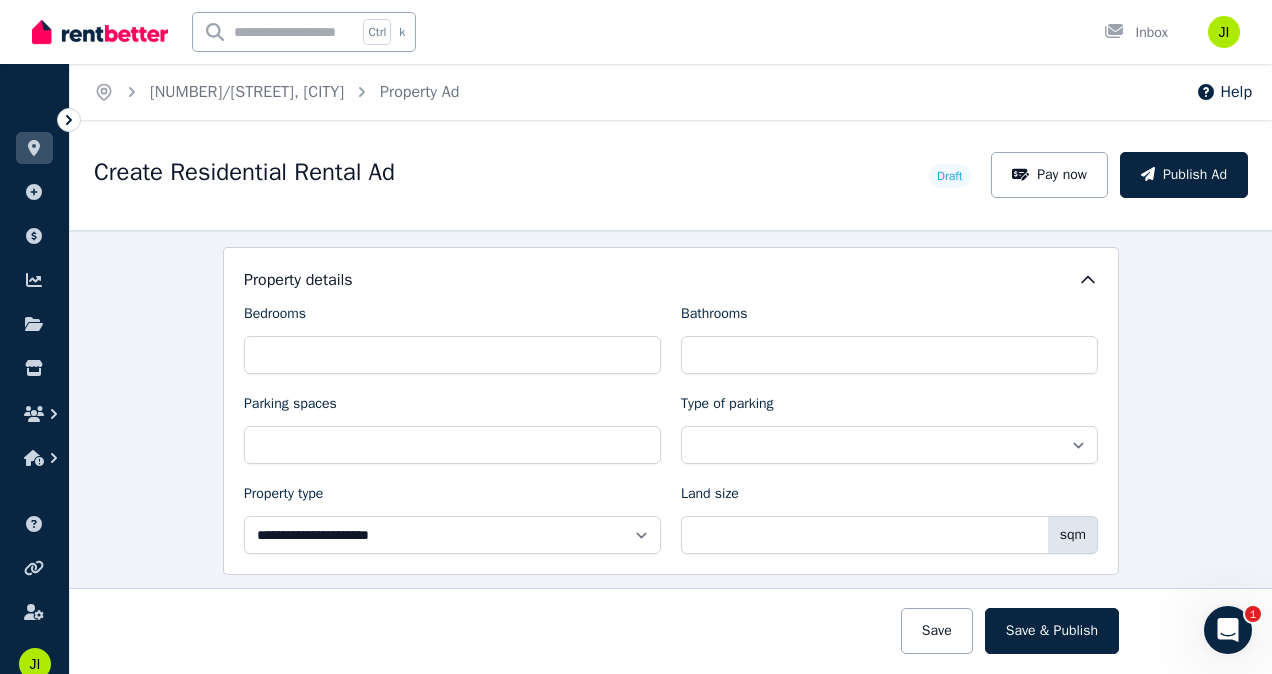 type on "****" 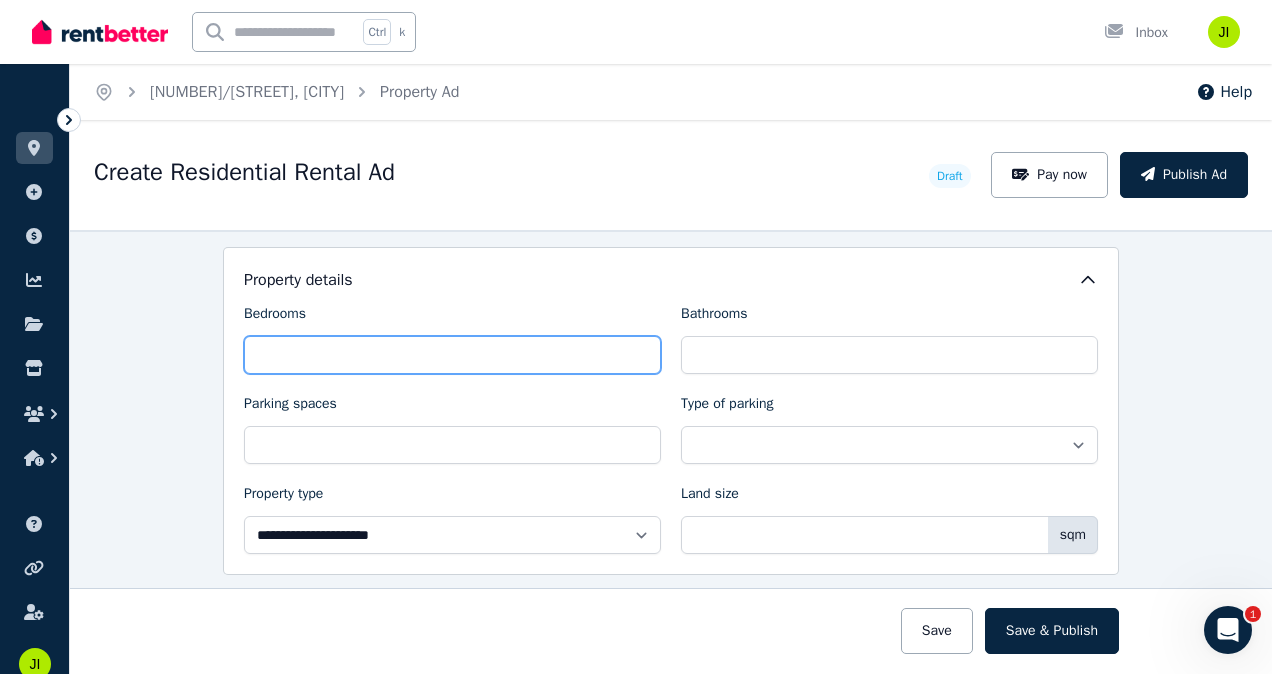 click on "Bedrooms" at bounding box center (452, 355) 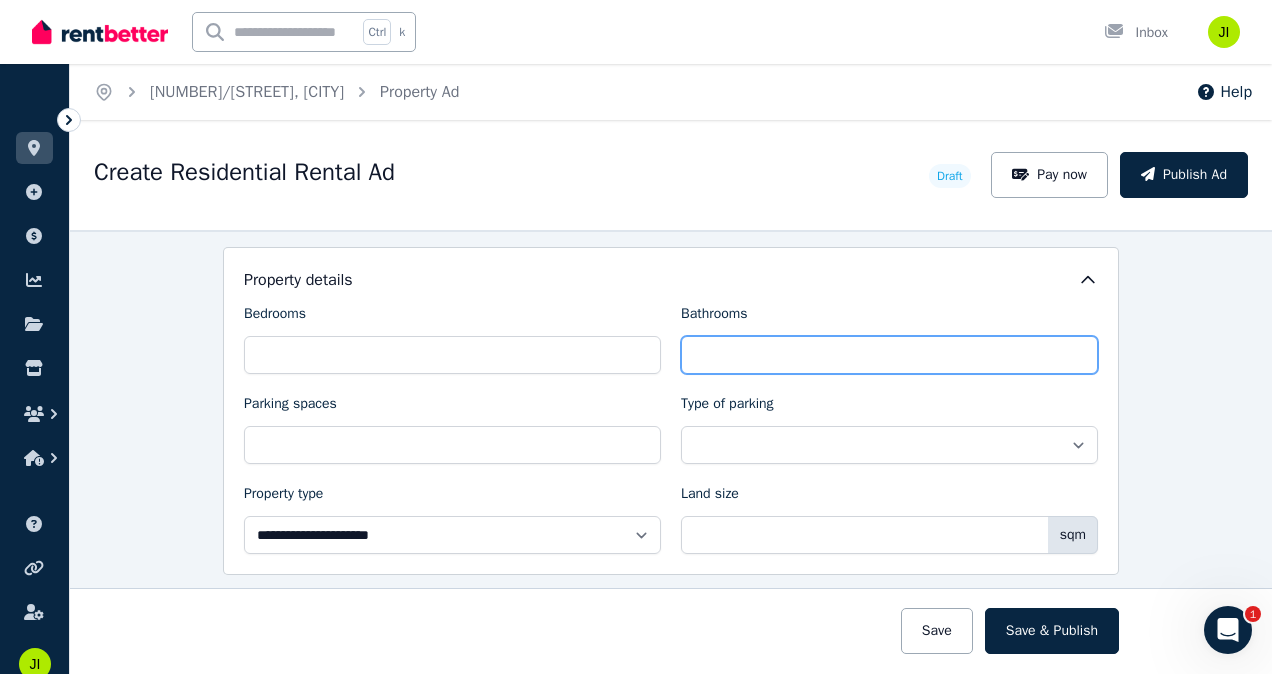 click on "Bathrooms" at bounding box center [889, 355] 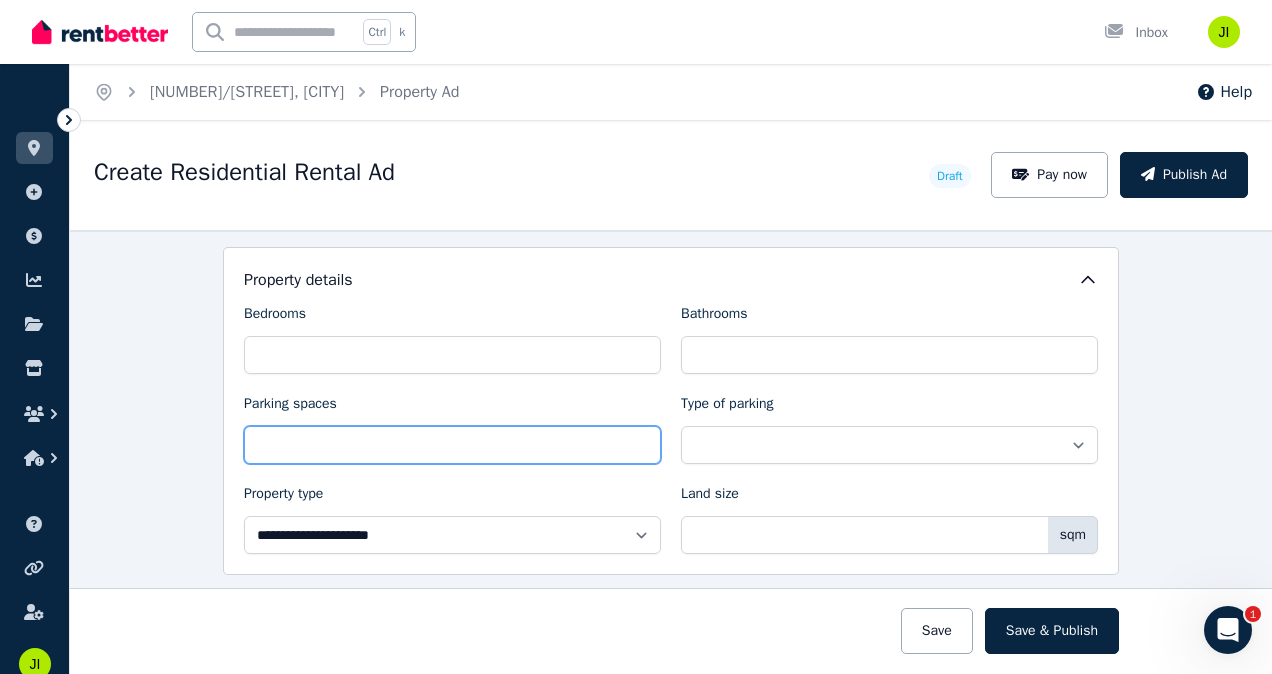click on "Parking spaces" at bounding box center (452, 445) 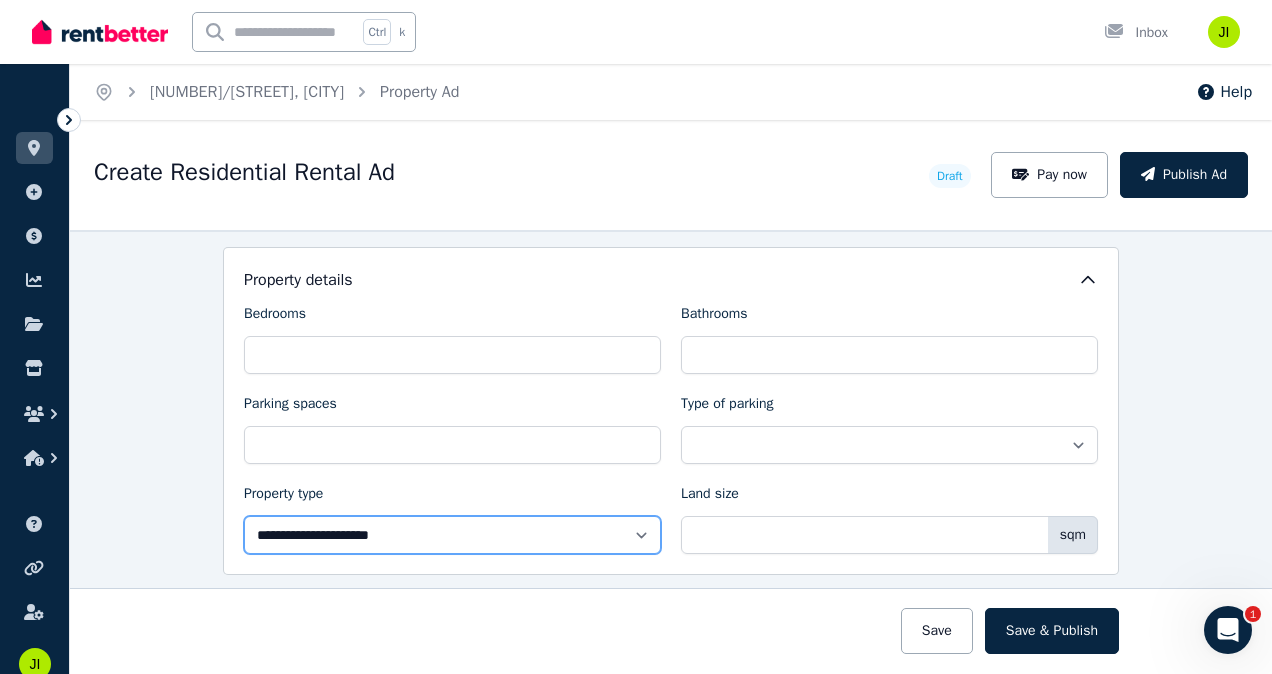 click on "**********" at bounding box center (452, 535) 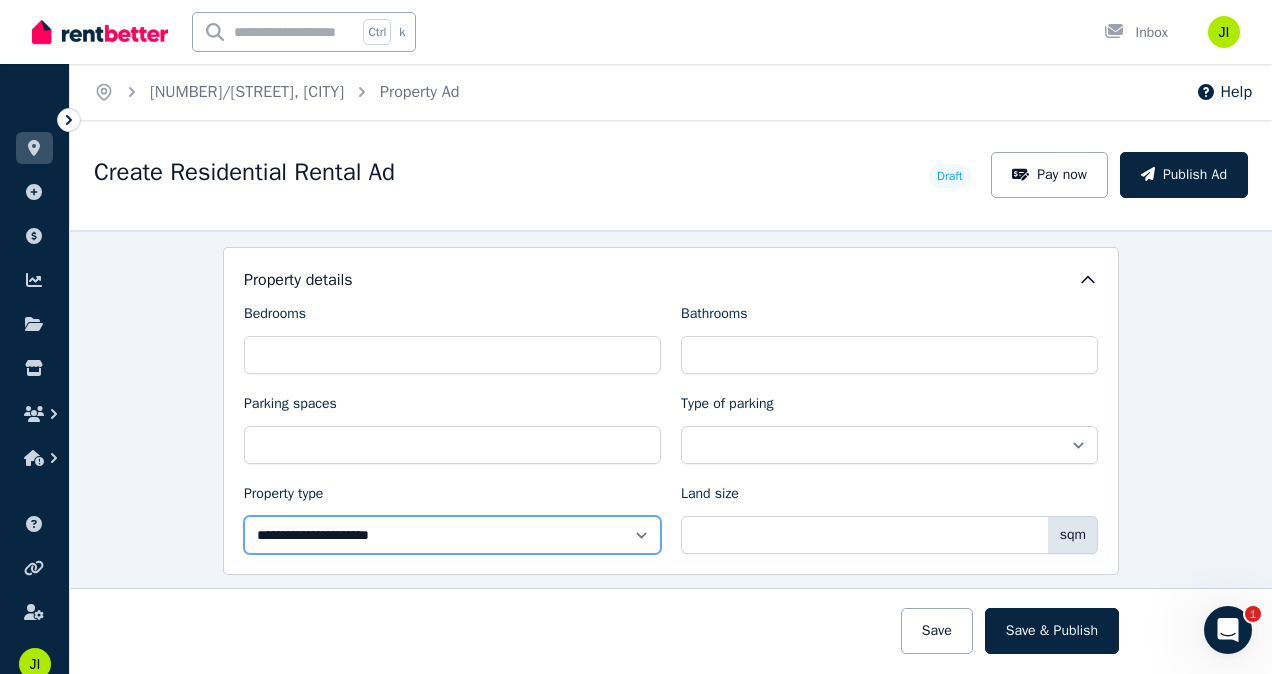 select on "**********" 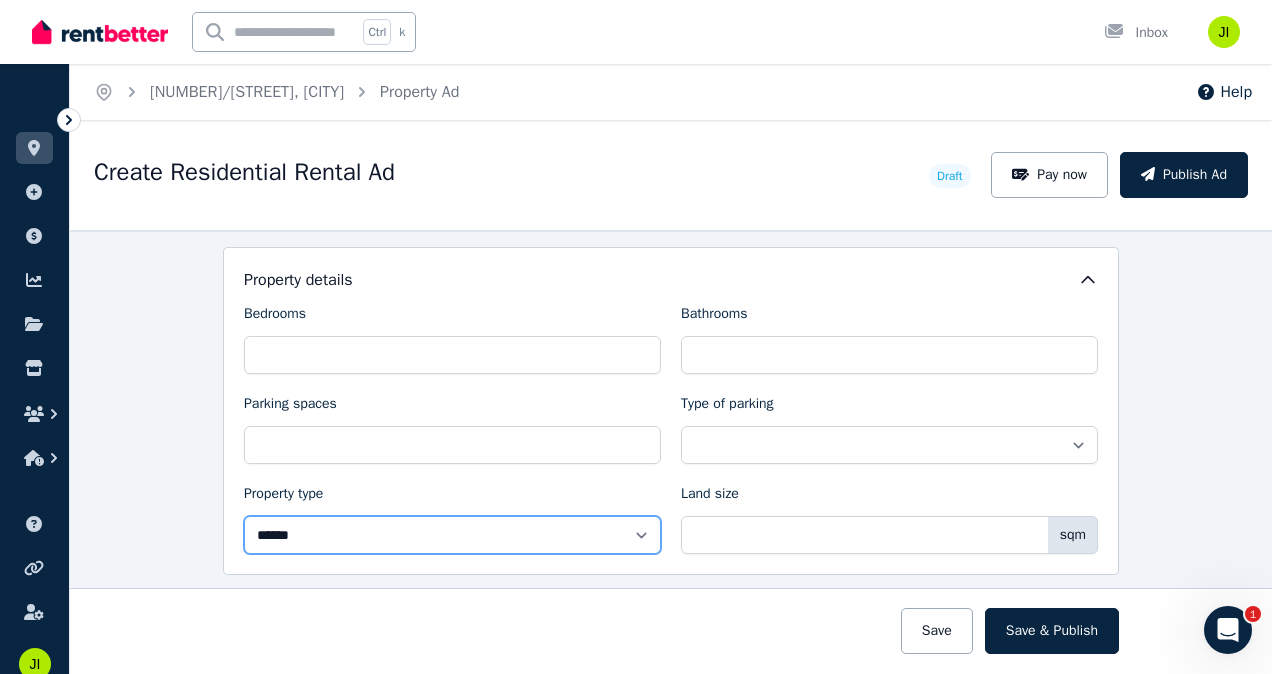 click on "**********" at bounding box center [452, 535] 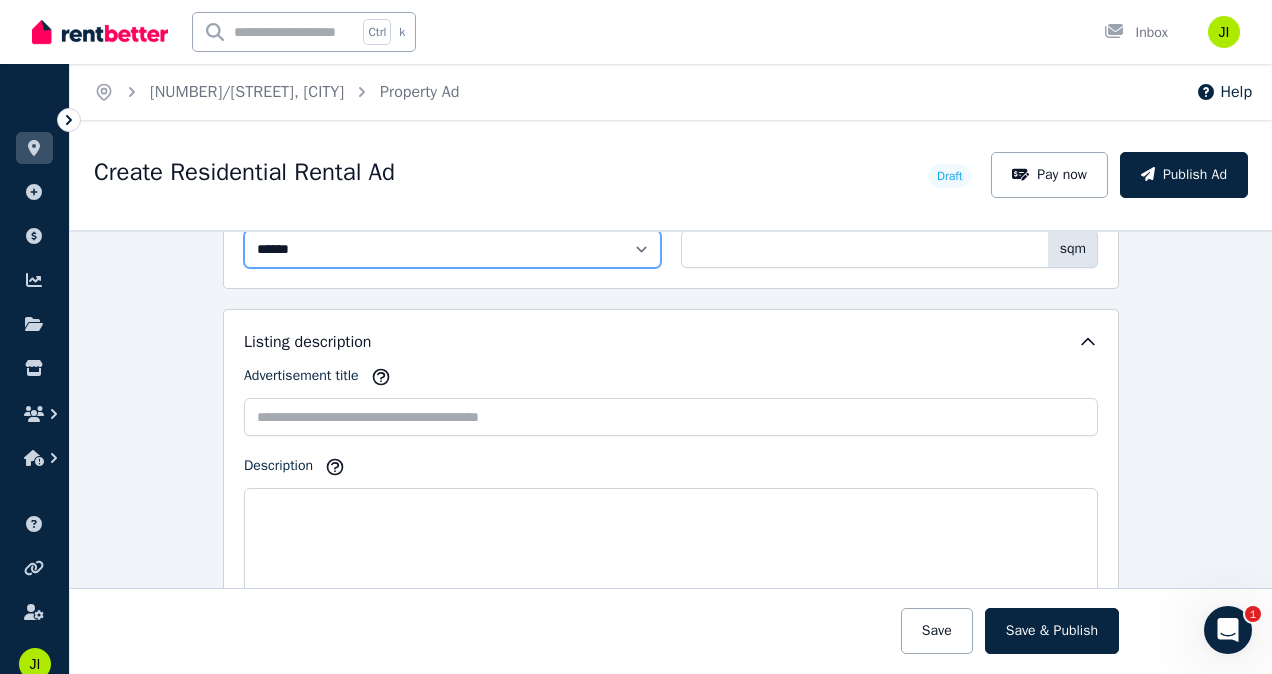 scroll, scrollTop: 1100, scrollLeft: 0, axis: vertical 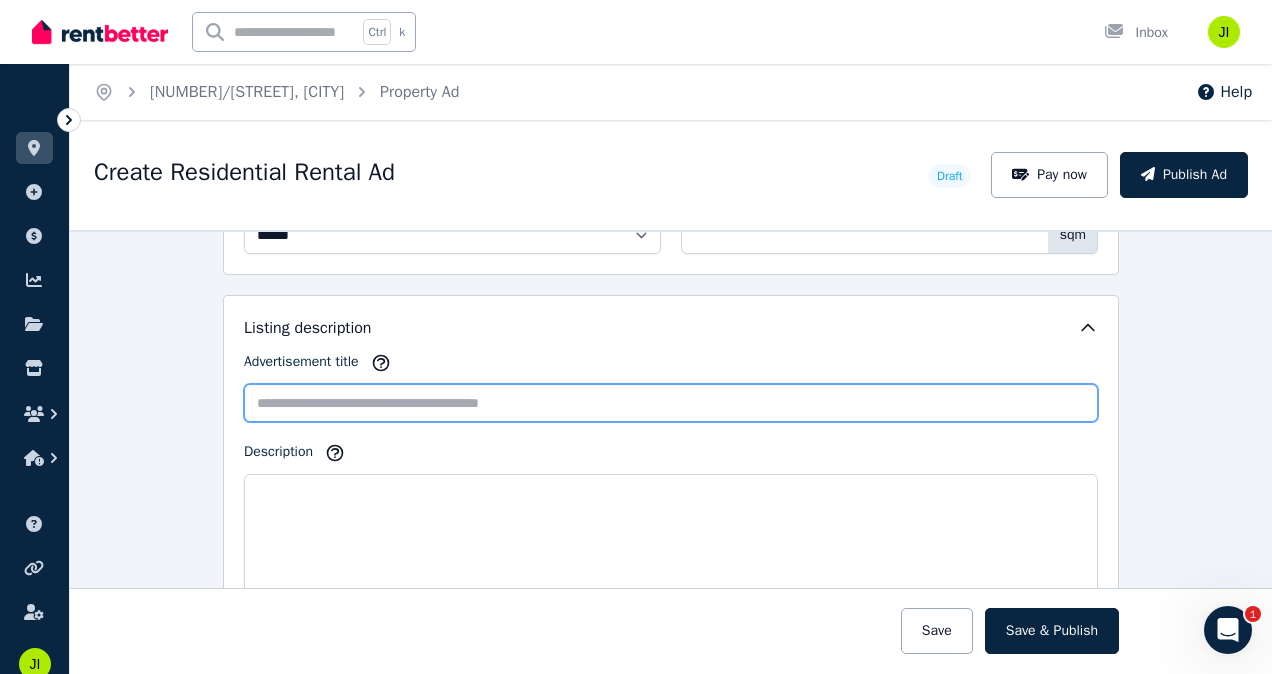 click on "Advertisement title" at bounding box center [671, 403] 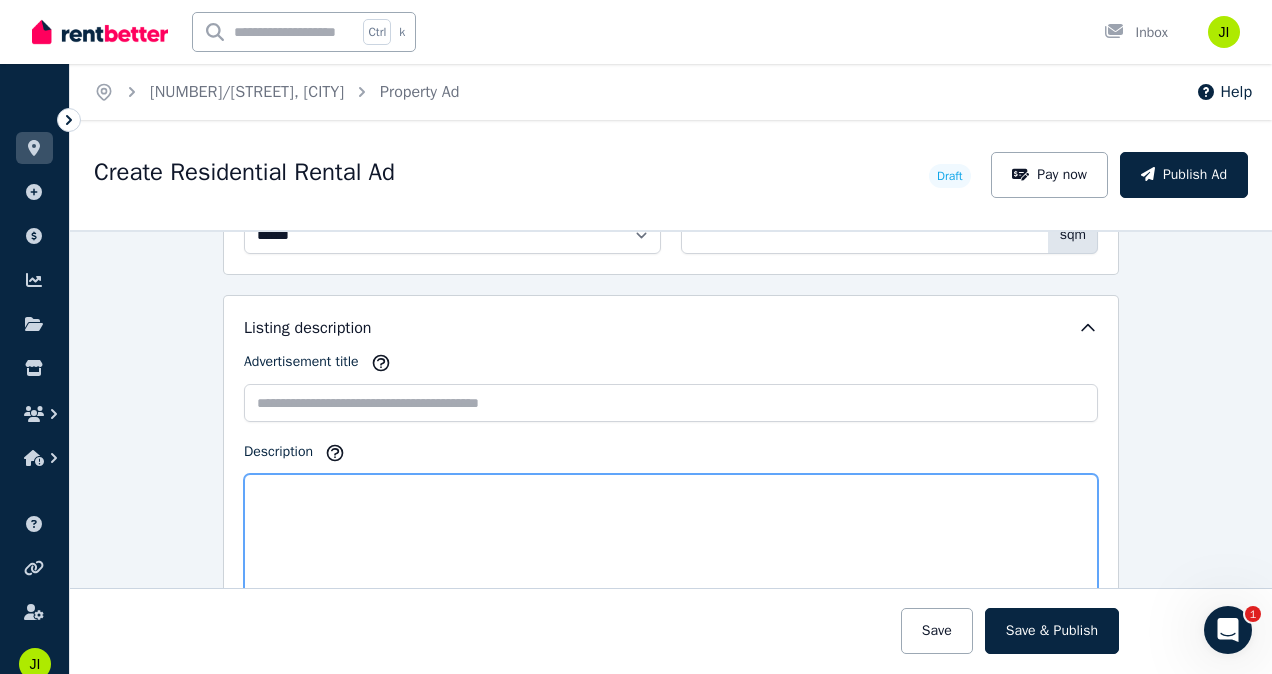 click on "Description" at bounding box center [671, 543] 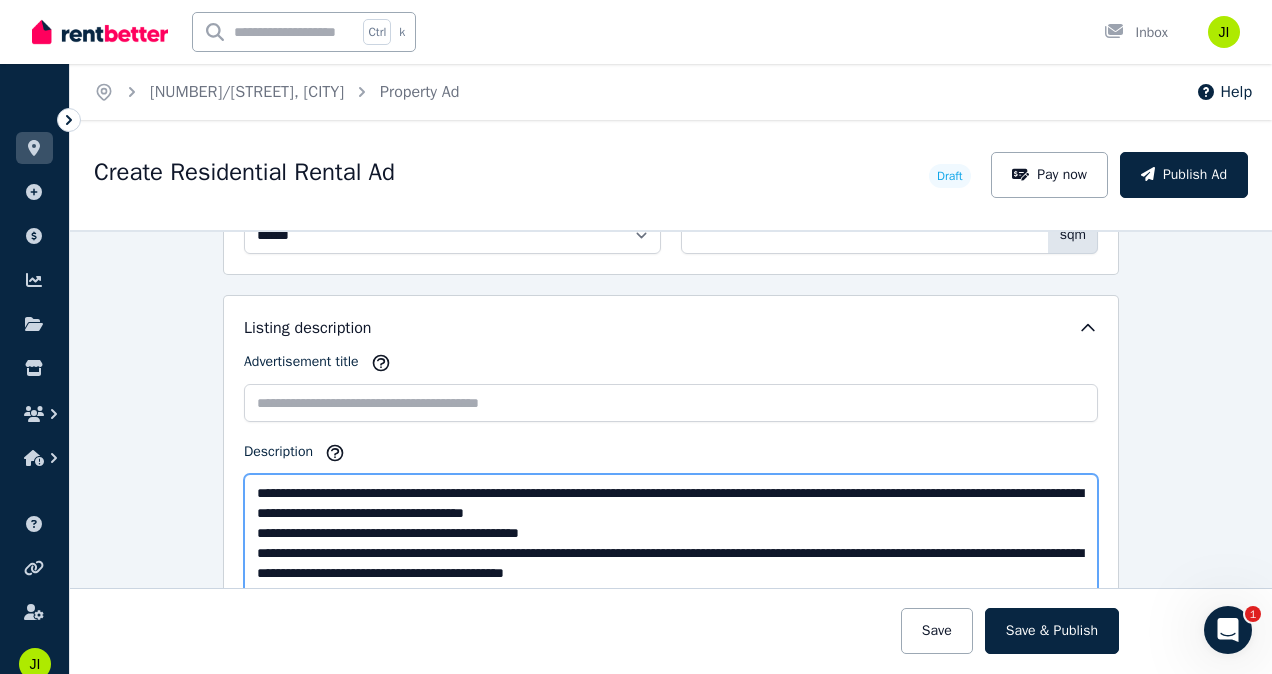 scroll, scrollTop: 11, scrollLeft: 0, axis: vertical 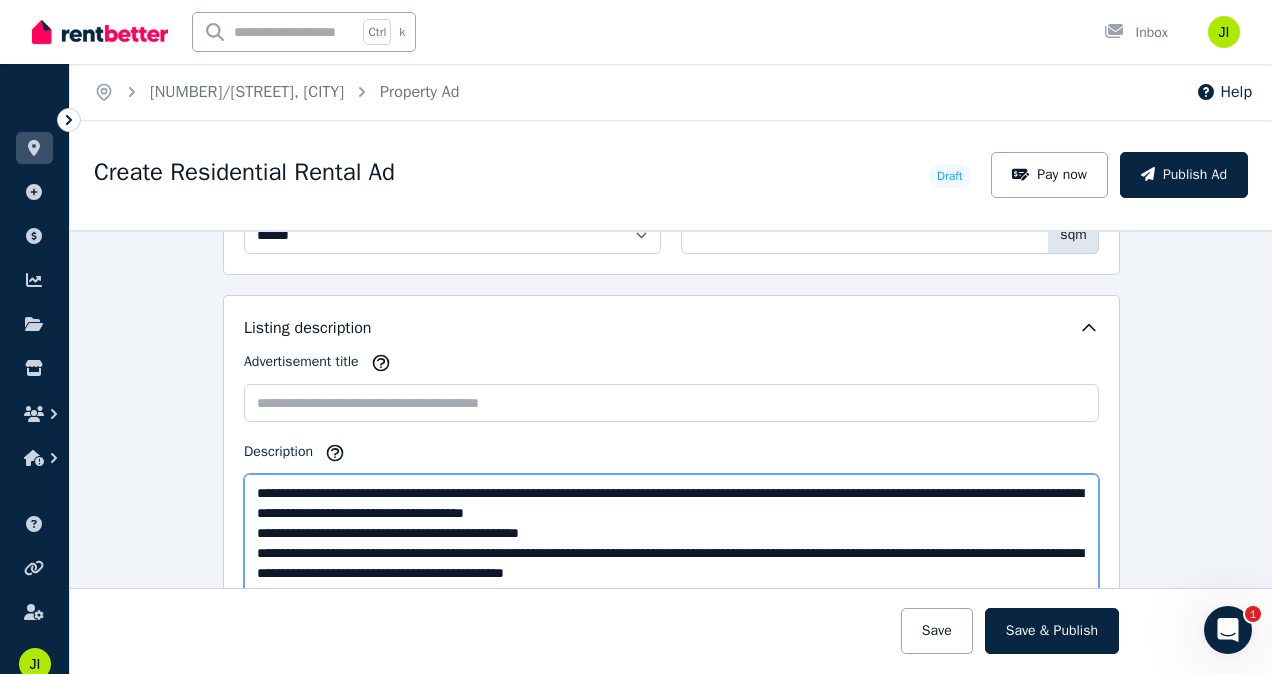 drag, startPoint x: 574, startPoint y: 464, endPoint x: 678, endPoint y: 481, distance: 105.380264 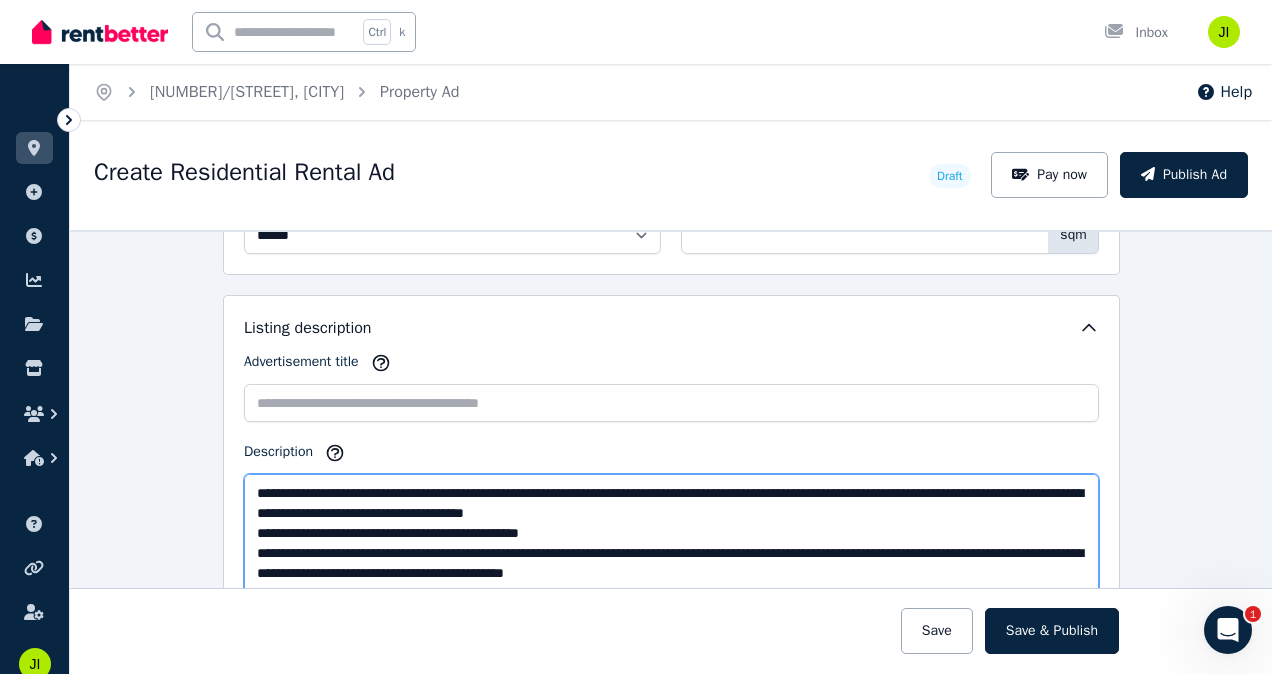 click on "**********" at bounding box center [671, 542] 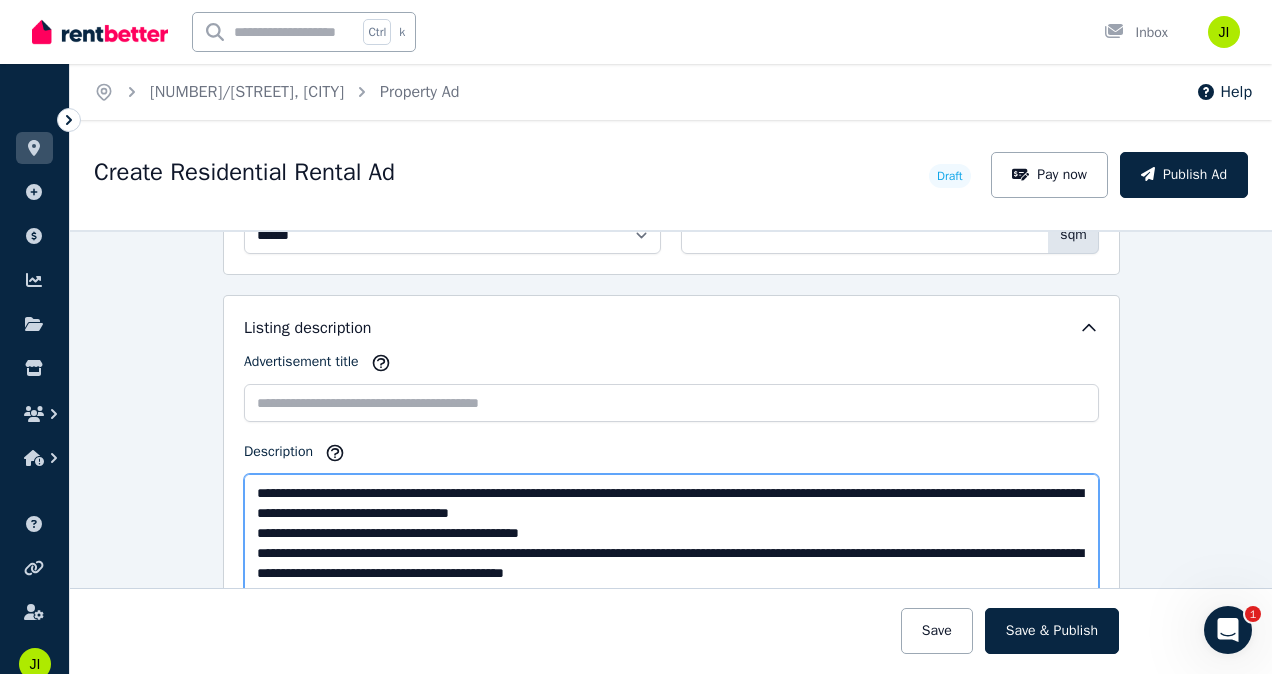 click on "**********" at bounding box center (671, 542) 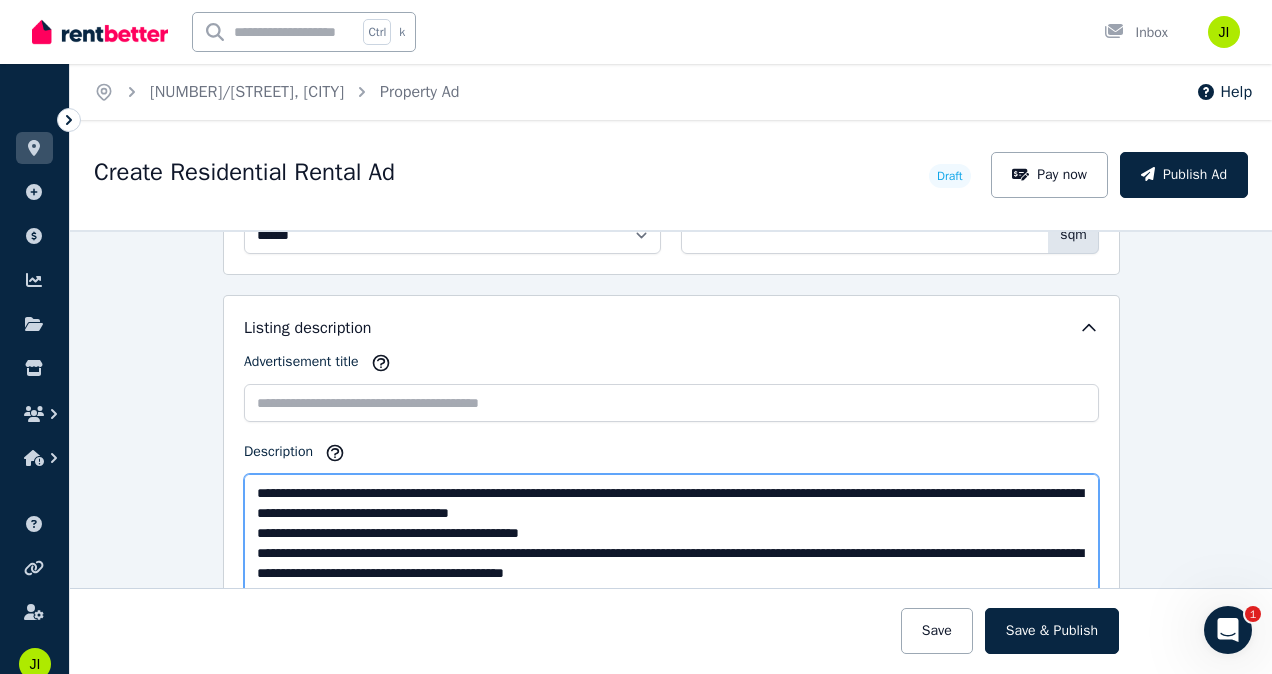 drag, startPoint x: 554, startPoint y: 522, endPoint x: 237, endPoint y: 516, distance: 317.05676 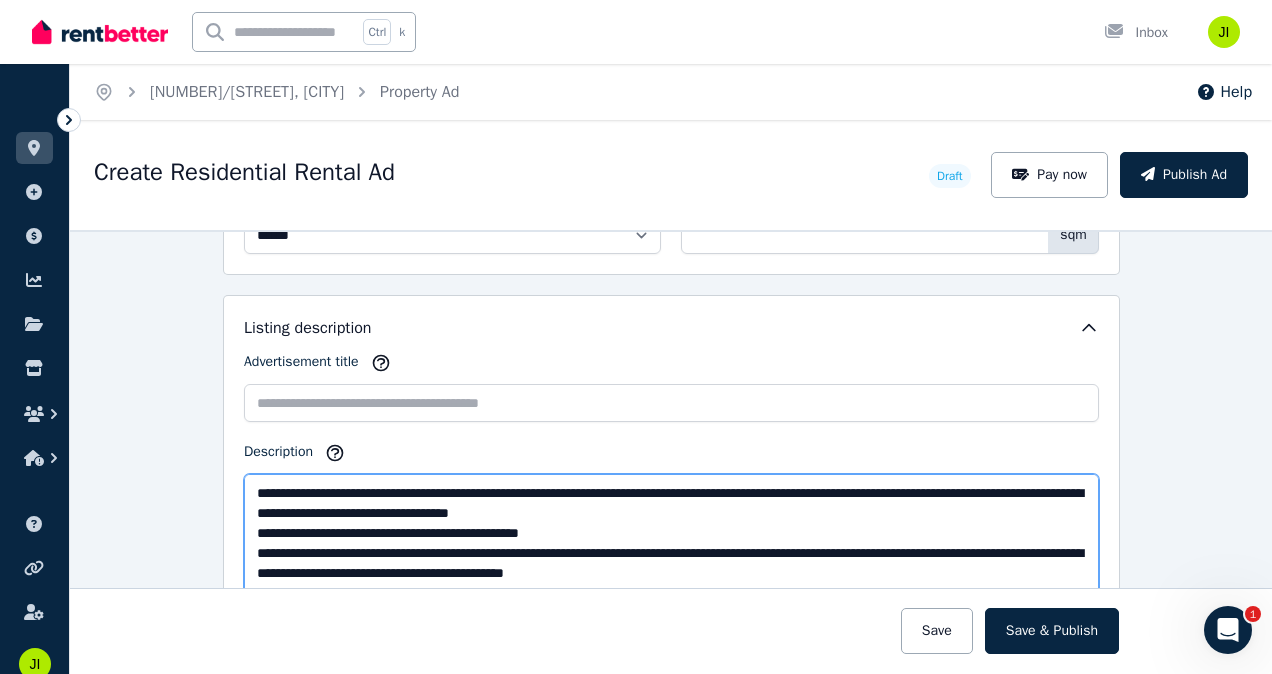 click on "**********" at bounding box center (671, 542) 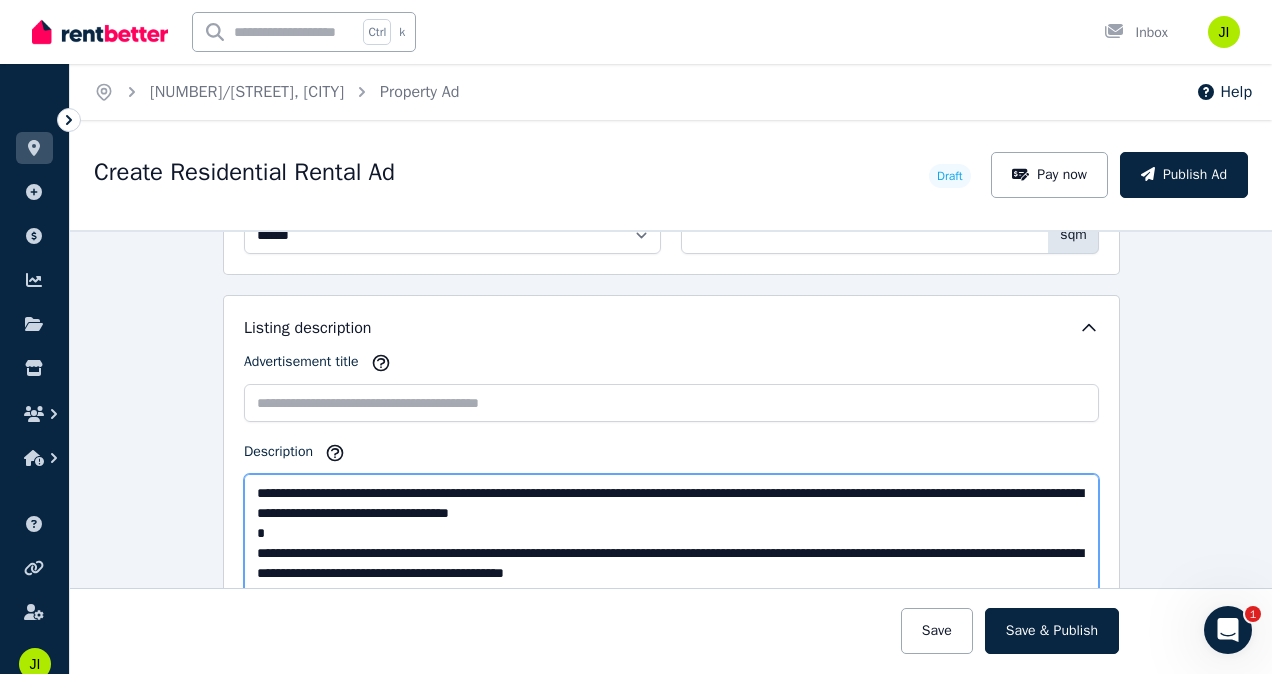 click on "**********" at bounding box center [671, 542] 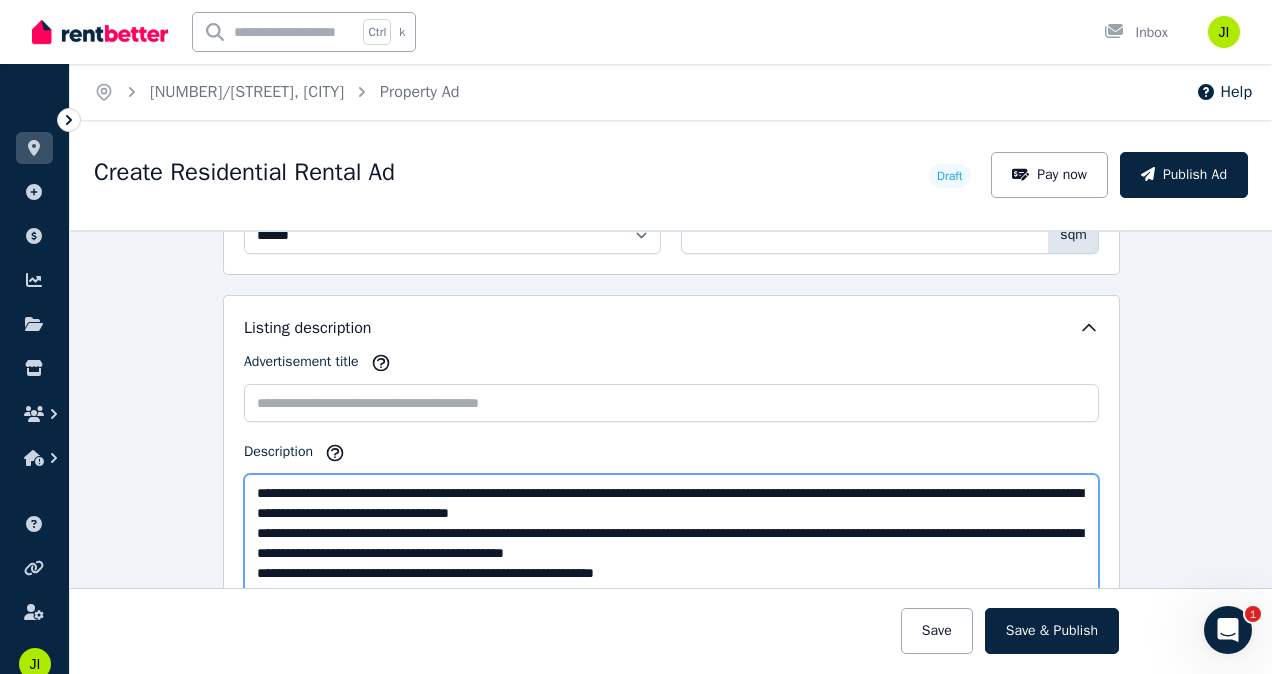 click on "**********" at bounding box center [671, 542] 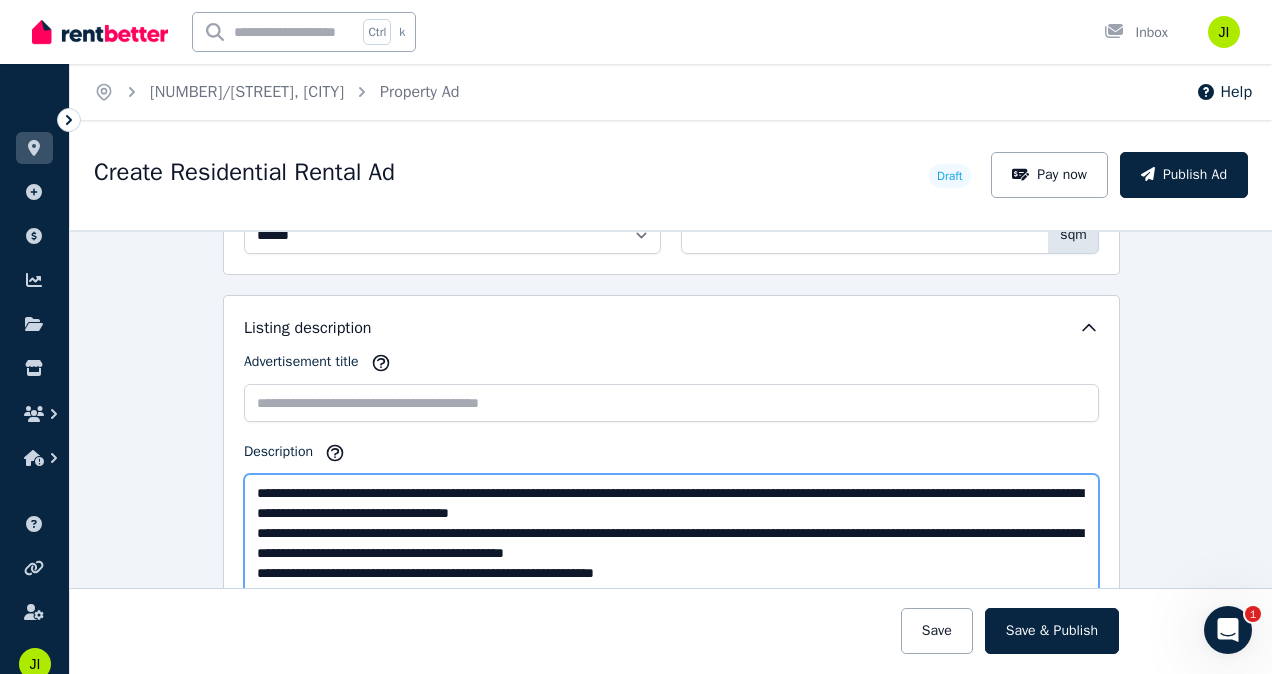 drag, startPoint x: 616, startPoint y: 537, endPoint x: 558, endPoint y: 572, distance: 67.74216 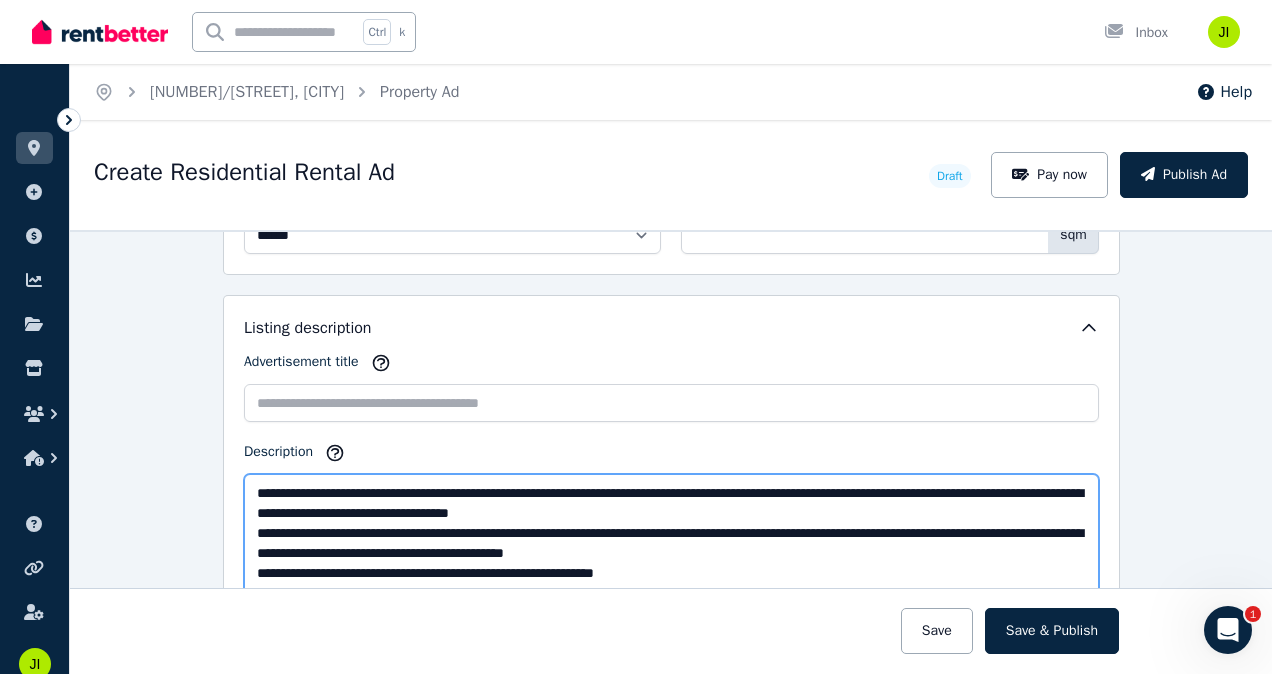 click on "**********" at bounding box center [671, 542] 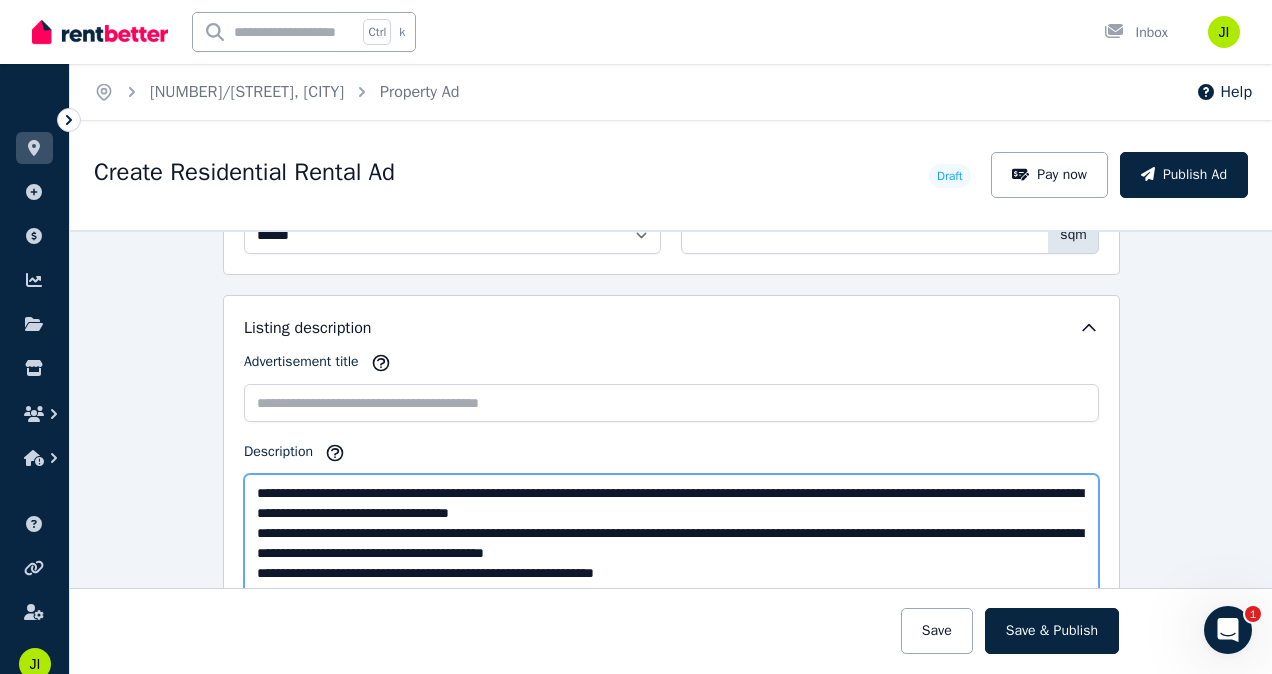 type on "**********" 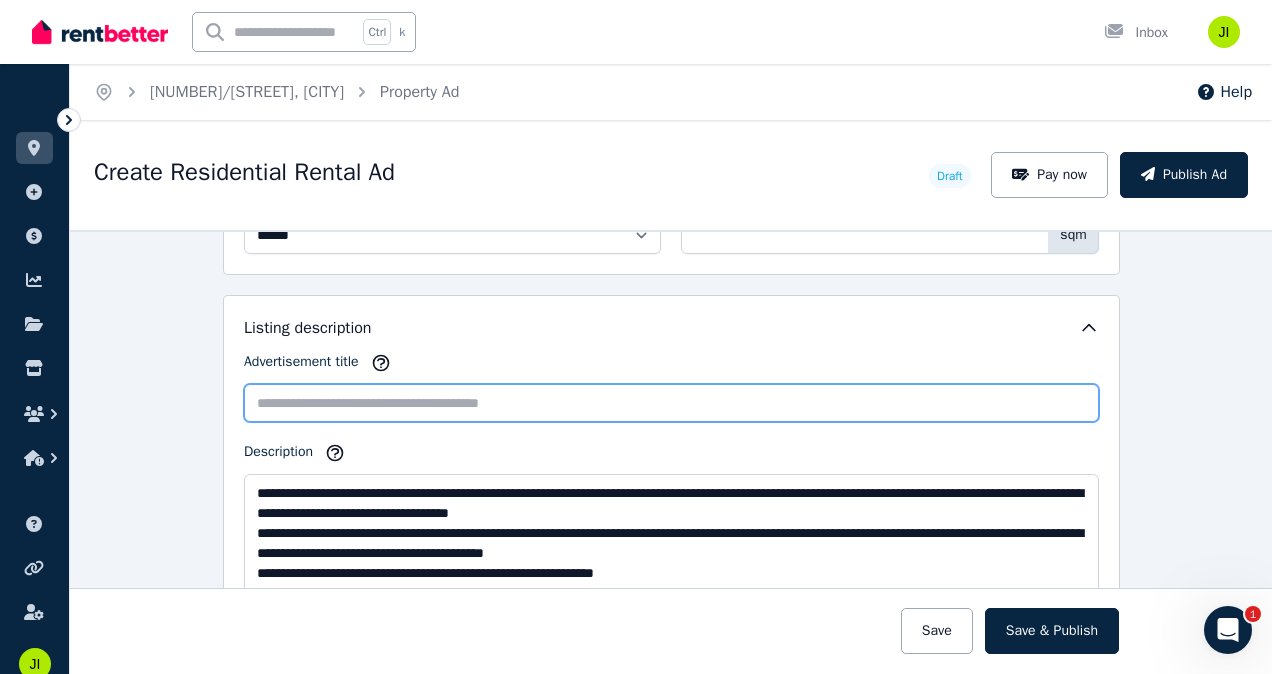 click on "Advertisement title" at bounding box center [671, 403] 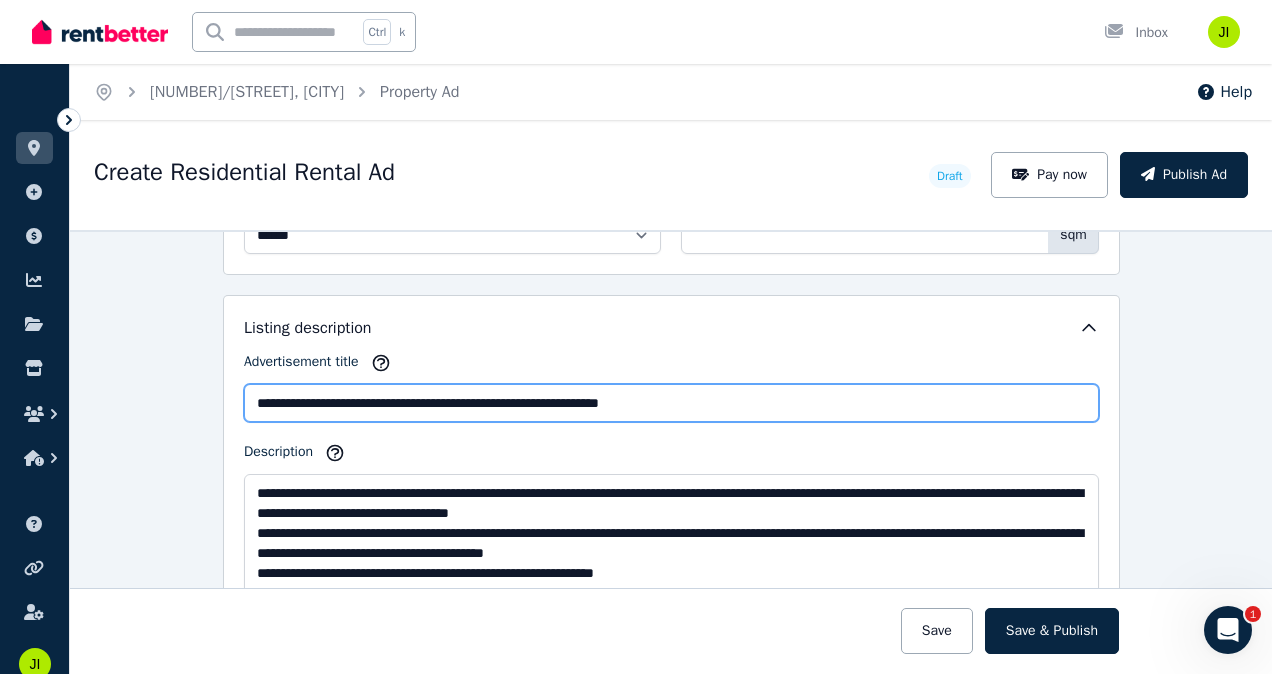 scroll, scrollTop: 1200, scrollLeft: 0, axis: vertical 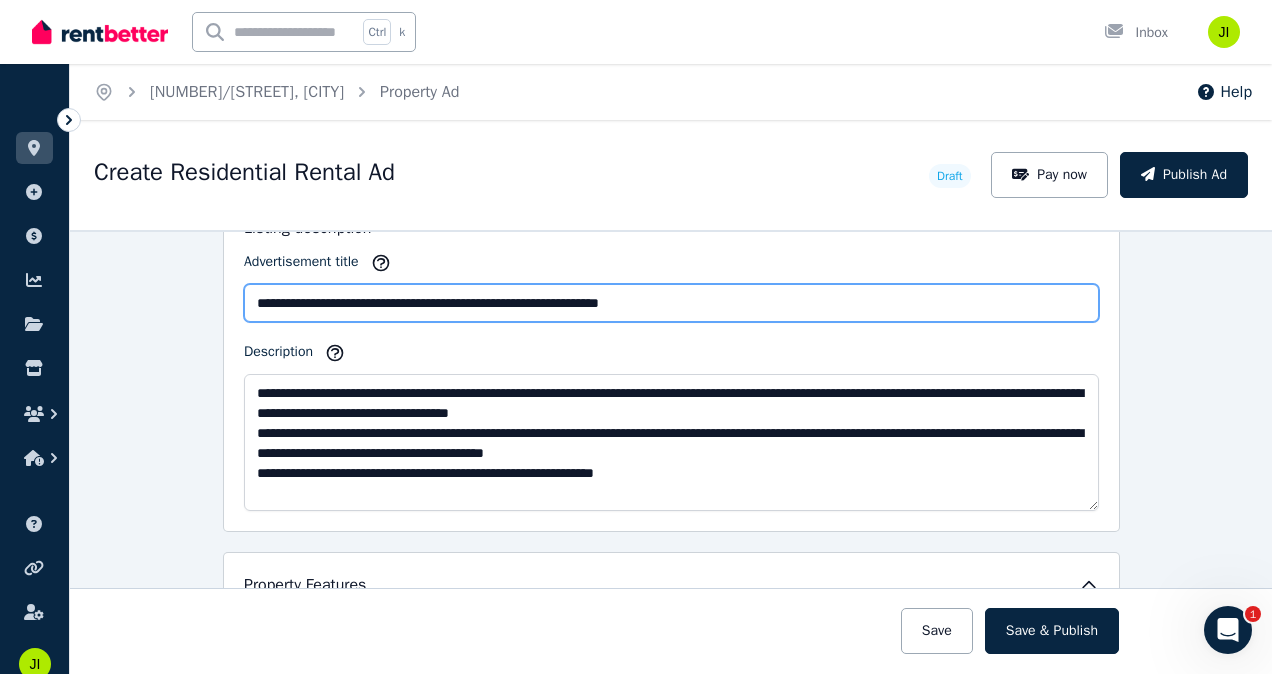 type on "**********" 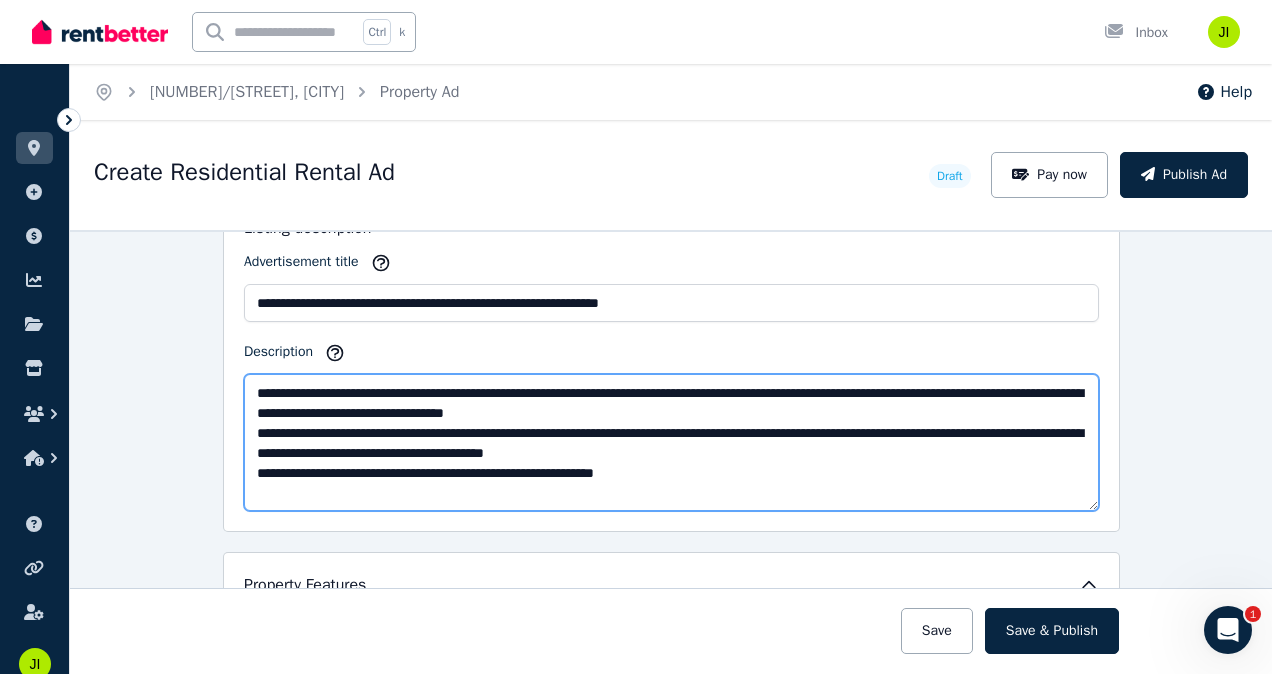 click on "**********" at bounding box center [671, 442] 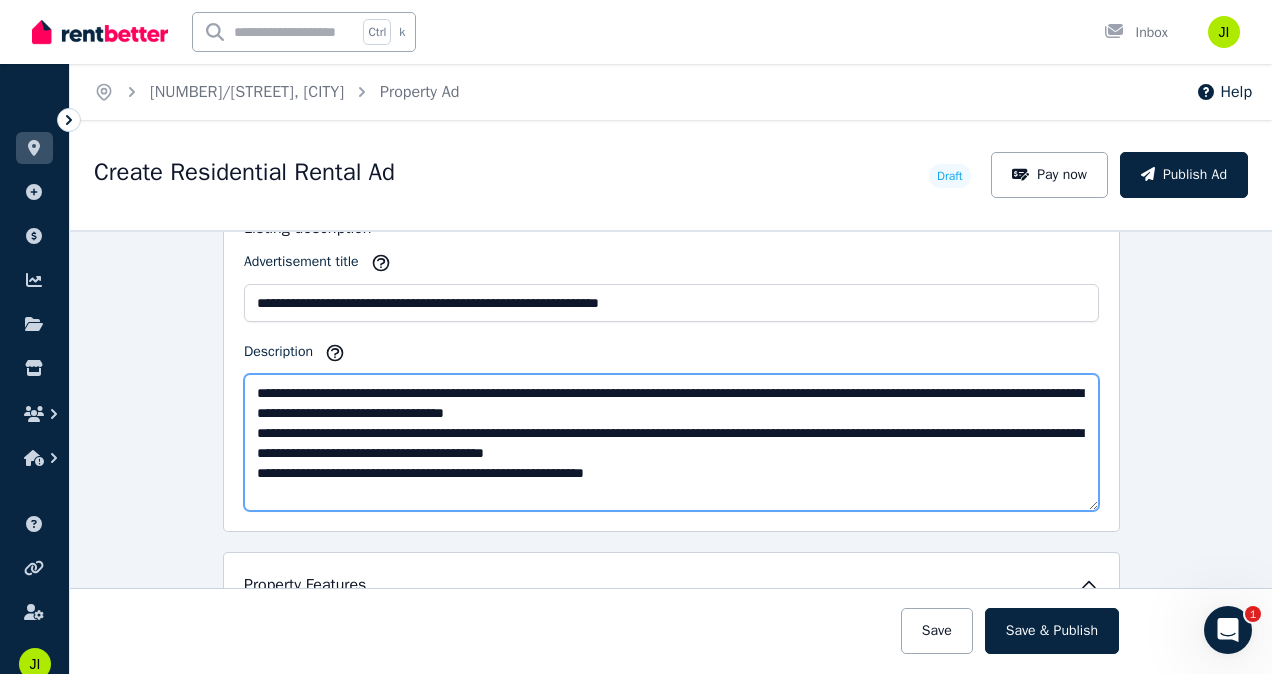 click on "**********" at bounding box center (671, 442) 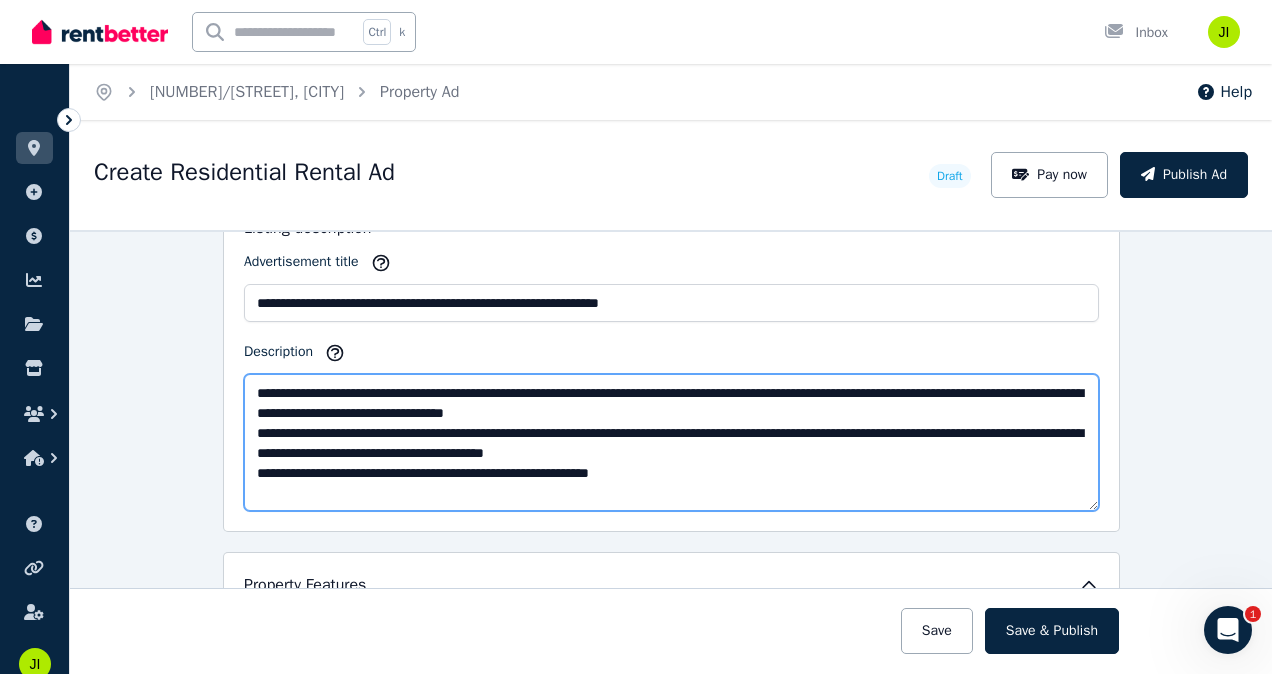 click on "**********" at bounding box center [671, 442] 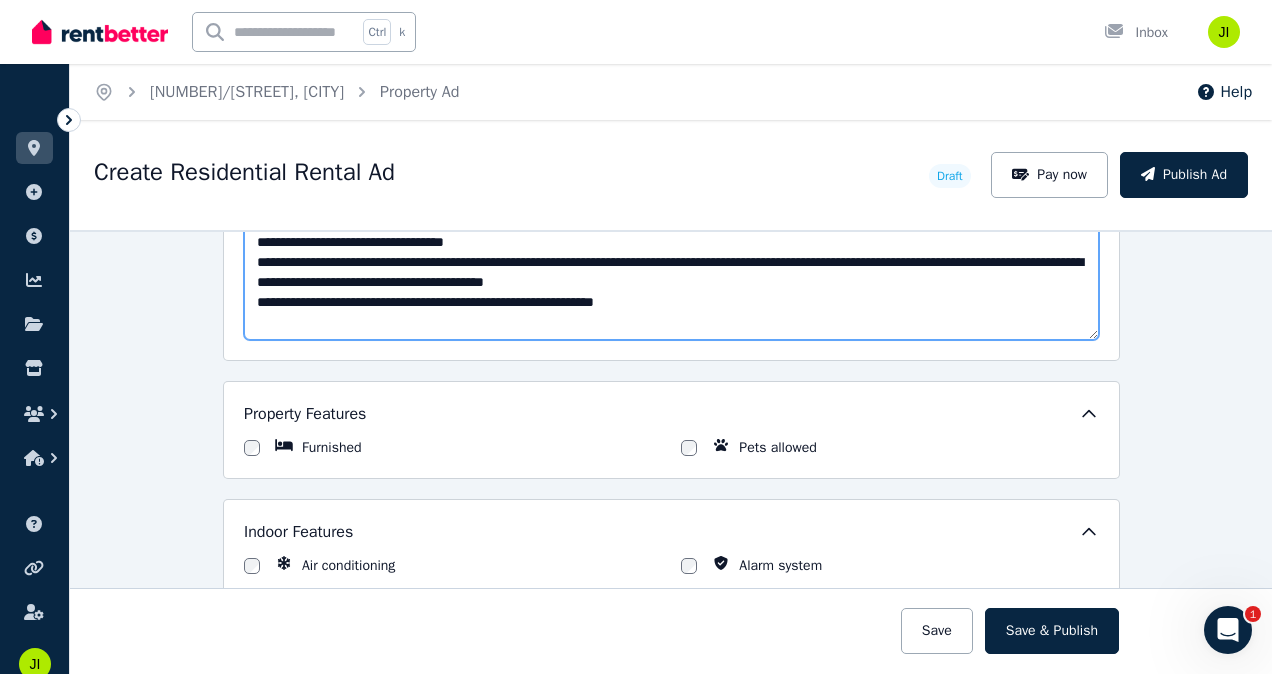 scroll, scrollTop: 1400, scrollLeft: 0, axis: vertical 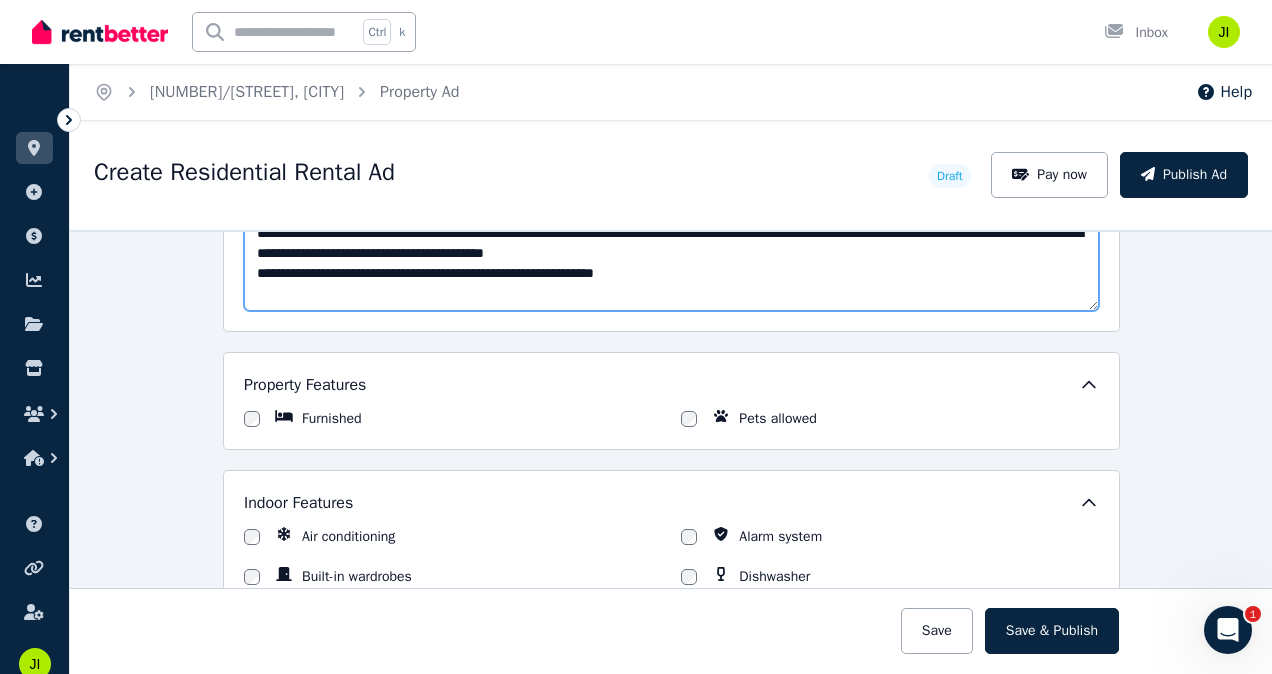 type on "**********" 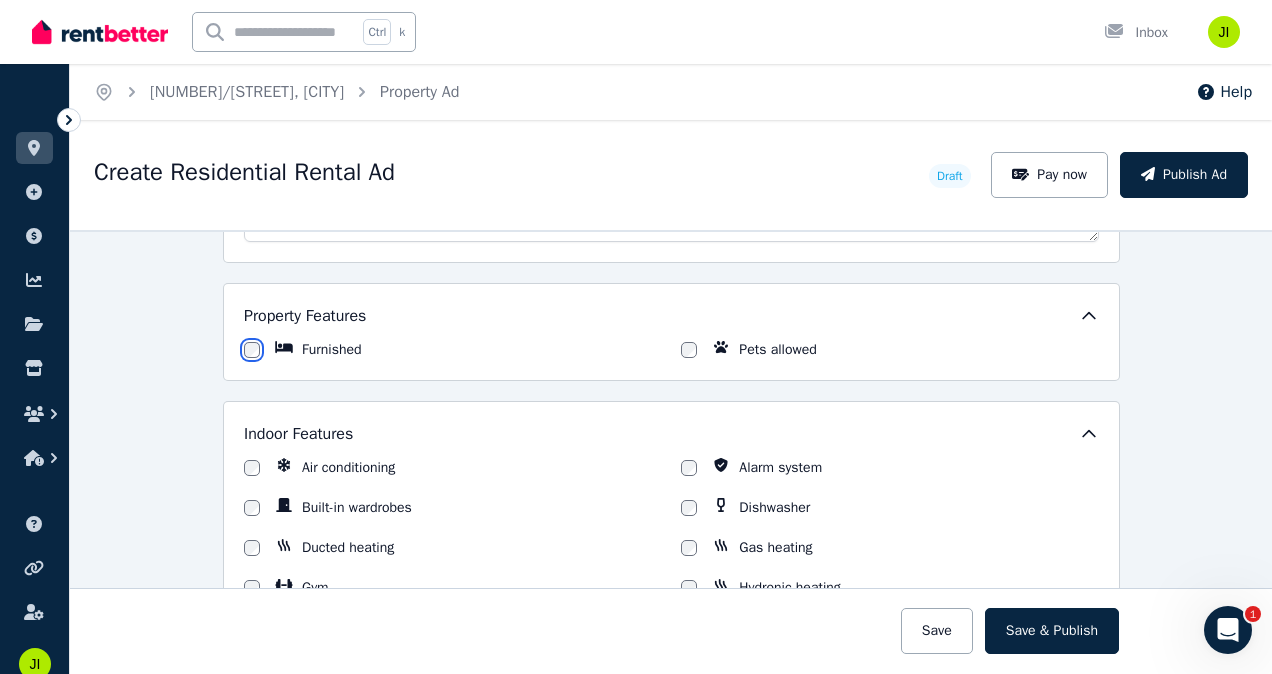 scroll, scrollTop: 1500, scrollLeft: 0, axis: vertical 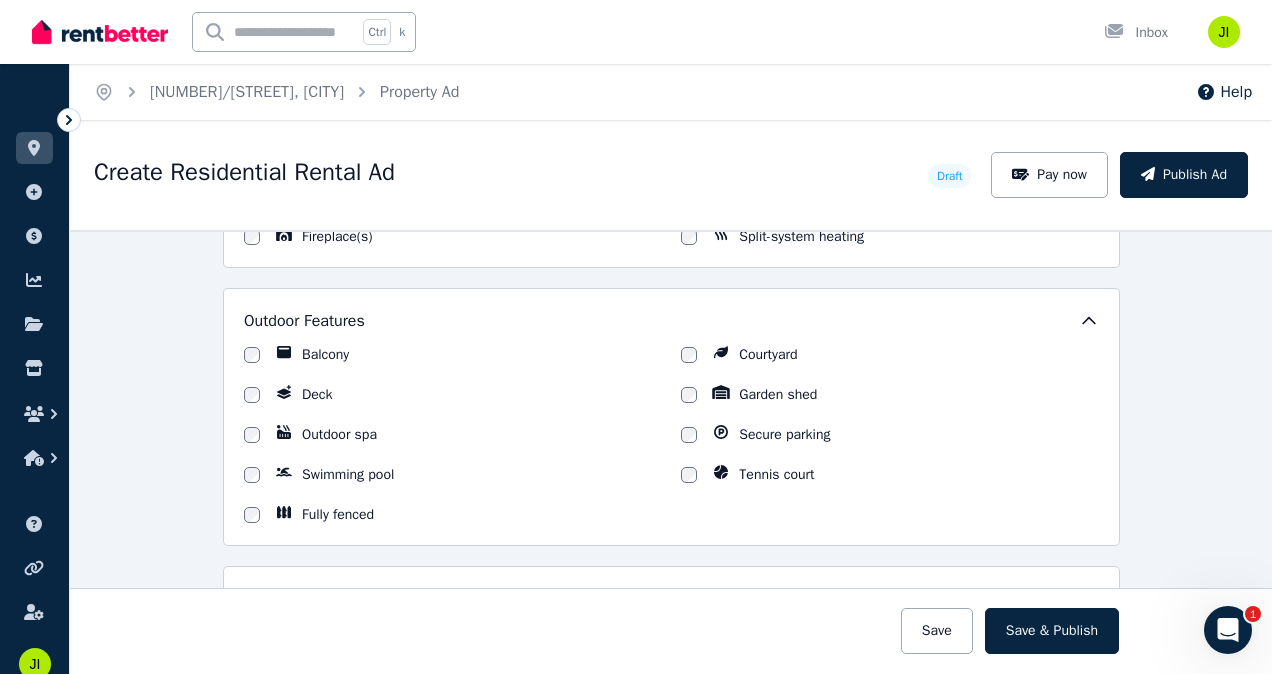 click at bounding box center [252, 435] 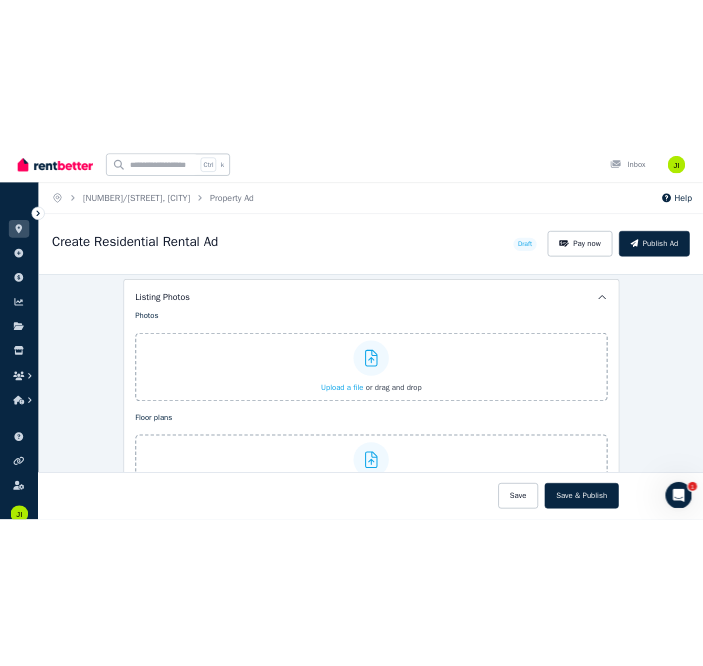 scroll, scrollTop: 2400, scrollLeft: 0, axis: vertical 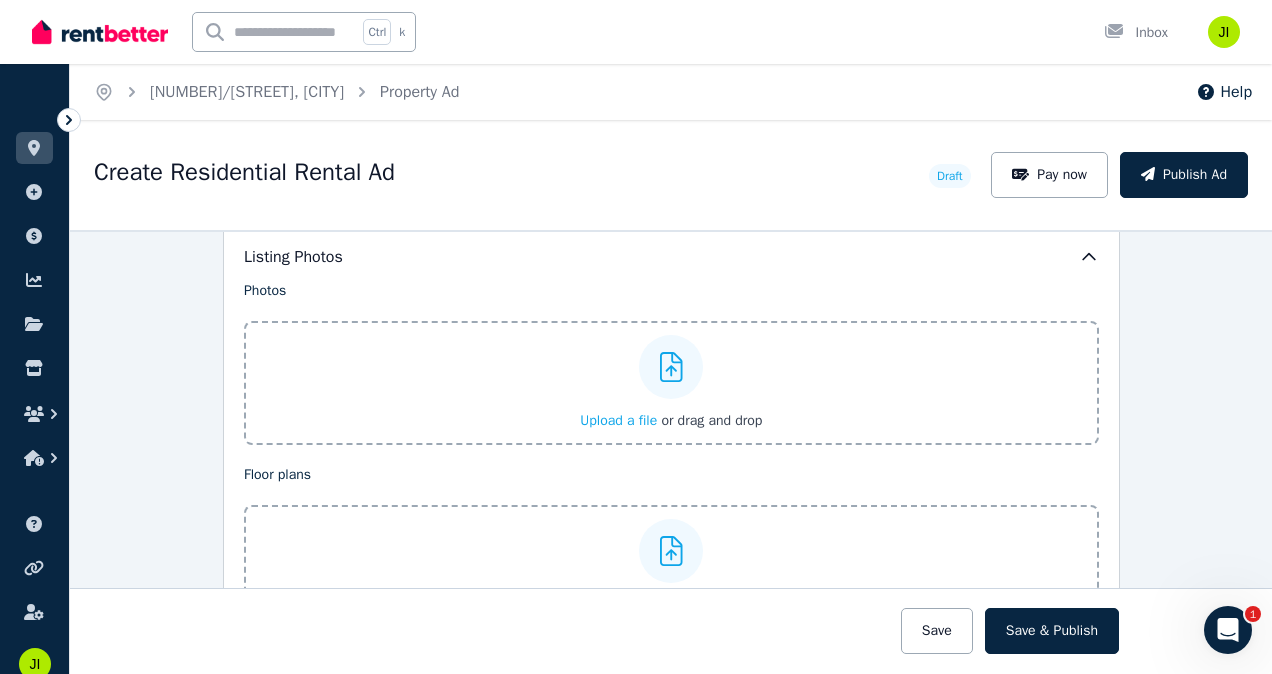click on "Upload a file" at bounding box center (618, 420) 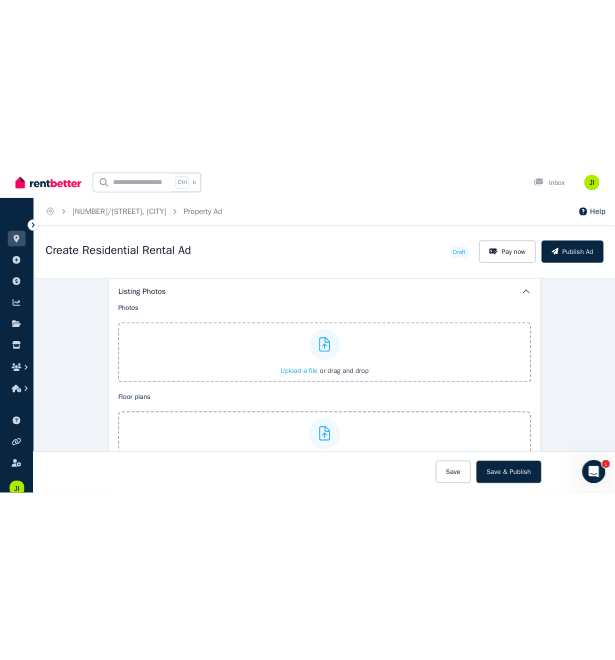 scroll, scrollTop: 0, scrollLeft: 0, axis: both 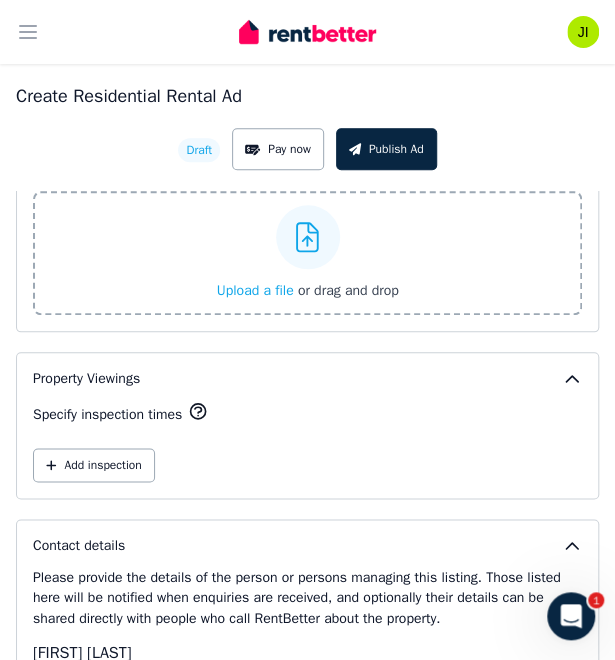click on "Upload a file" at bounding box center (255, 290) 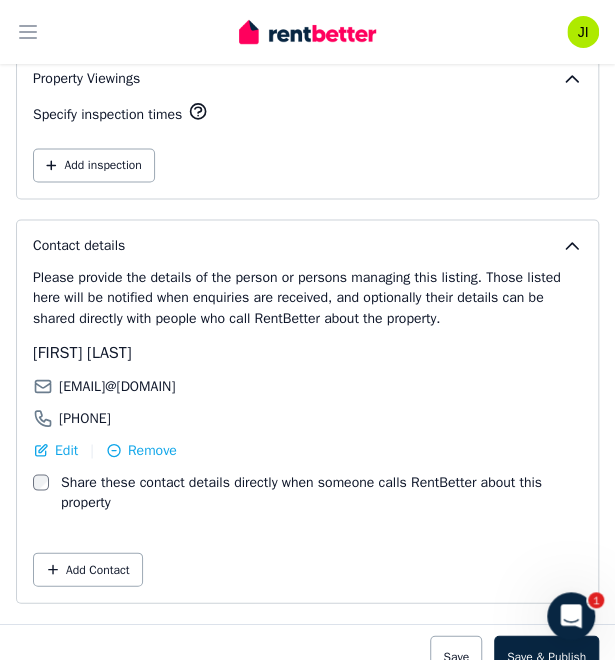 scroll, scrollTop: 4355, scrollLeft: 0, axis: vertical 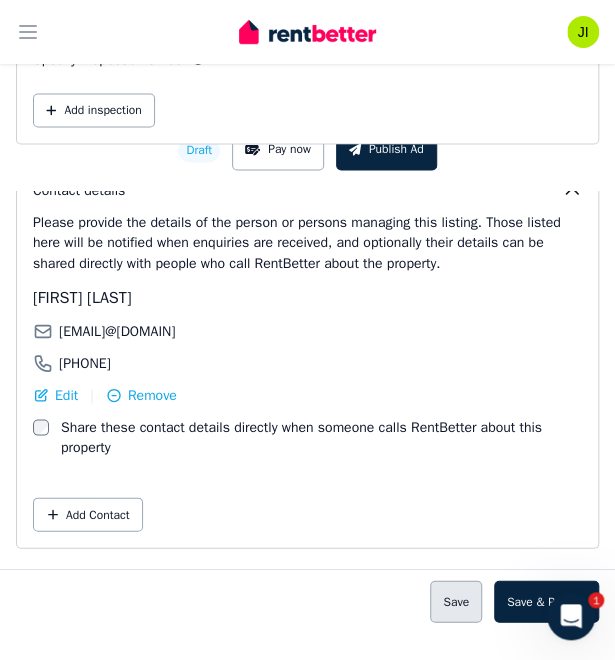 click on "Save" at bounding box center [456, 601] 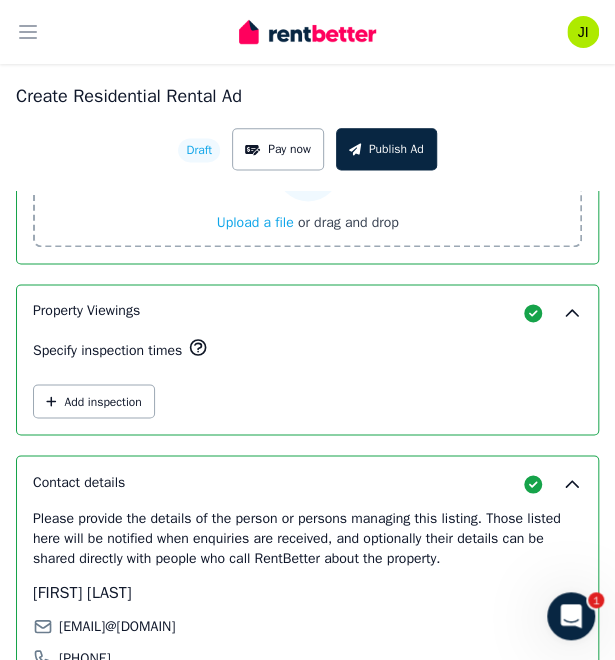 scroll, scrollTop: 3943, scrollLeft: 0, axis: vertical 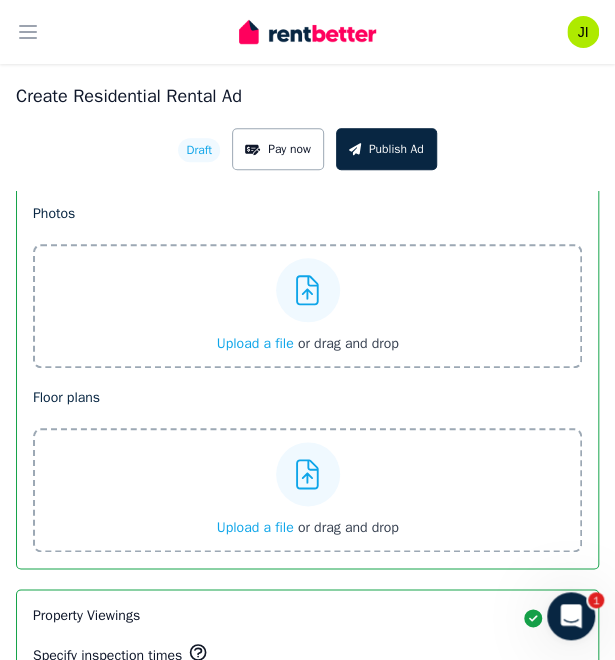 click 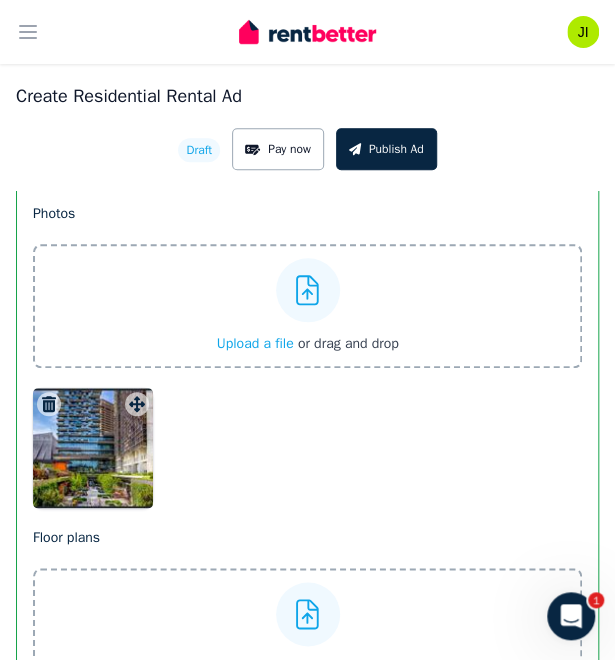 click on "Upload a file" at bounding box center [255, 343] 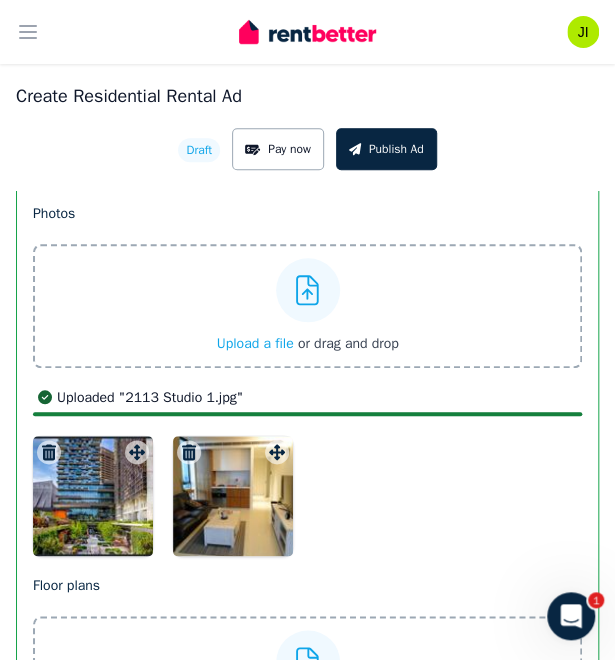 click on "Upload a file" at bounding box center [255, 343] 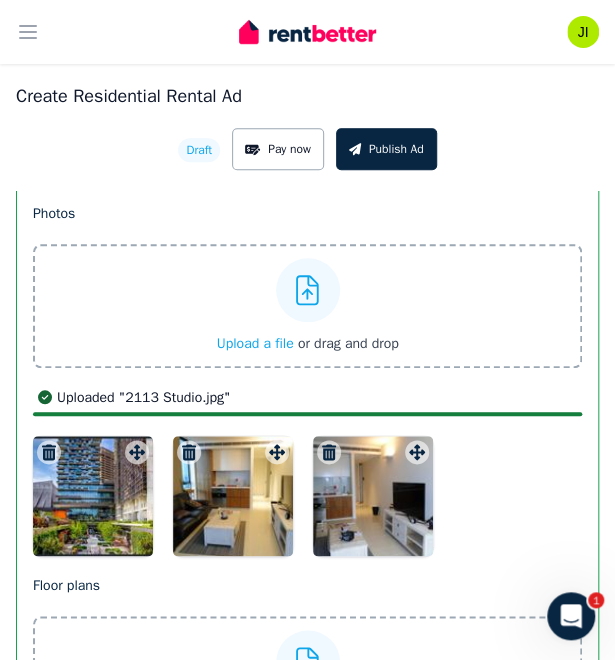 click on "Upload a file" at bounding box center (255, 343) 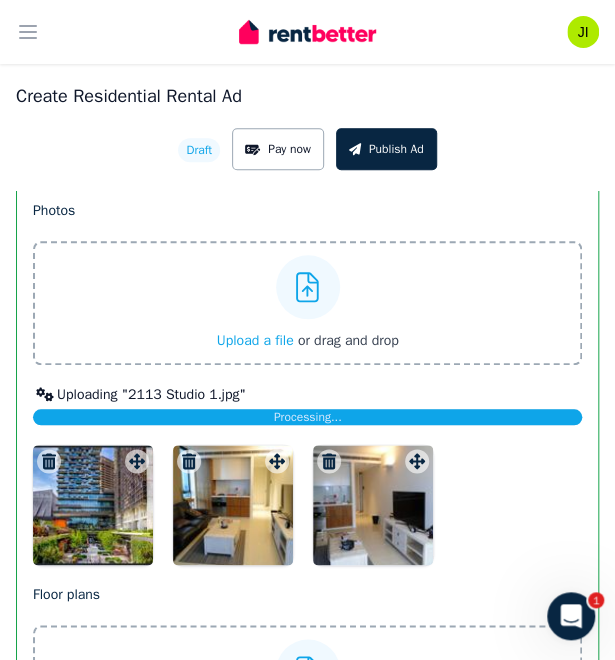 scroll, scrollTop: 3943, scrollLeft: 0, axis: vertical 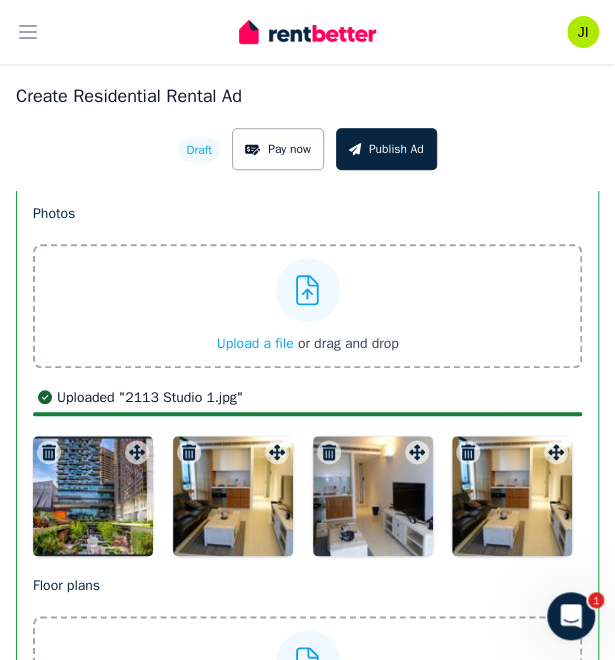 click 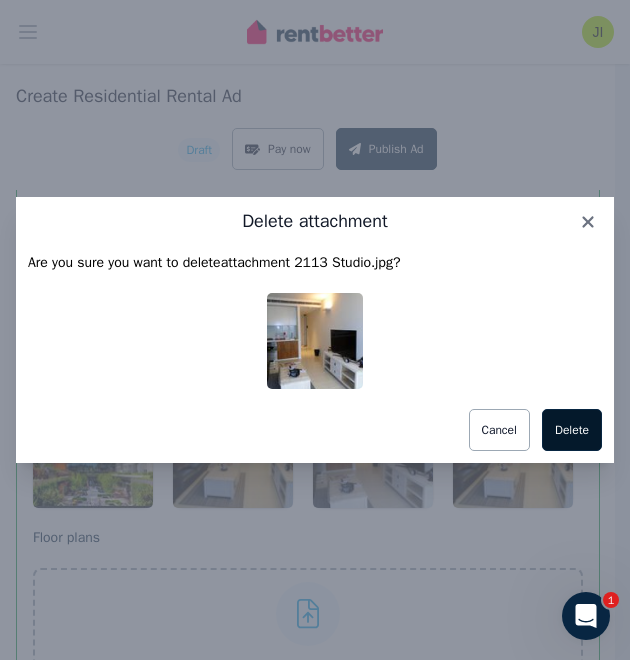 click on "Delete" at bounding box center (572, 430) 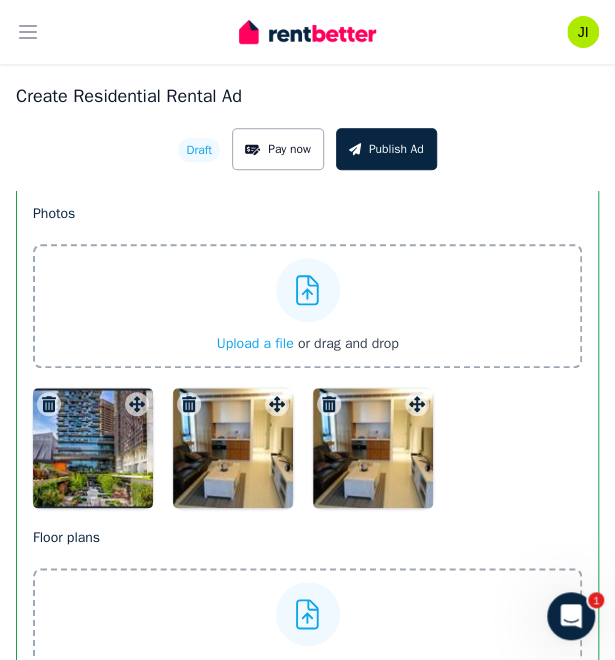 click 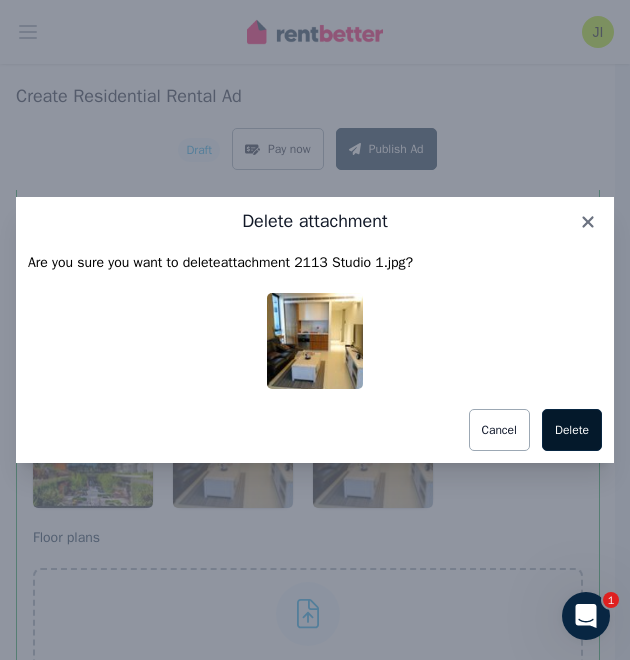 click on "Delete" at bounding box center [572, 430] 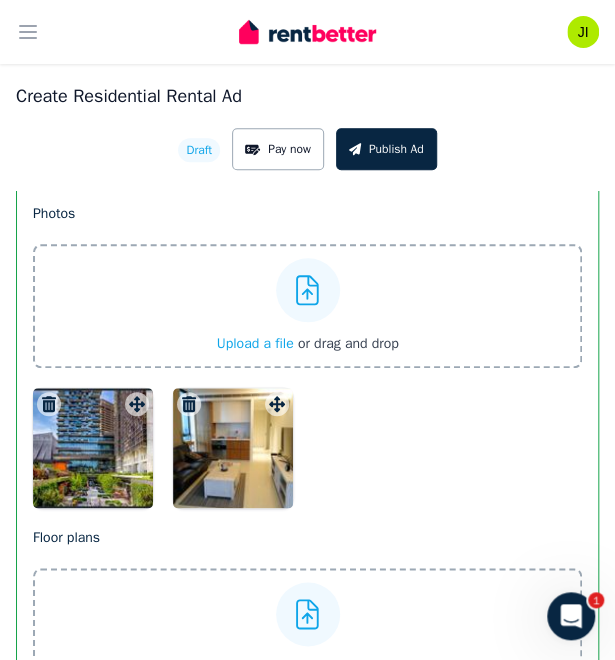 click on "Upload a file" at bounding box center [255, 343] 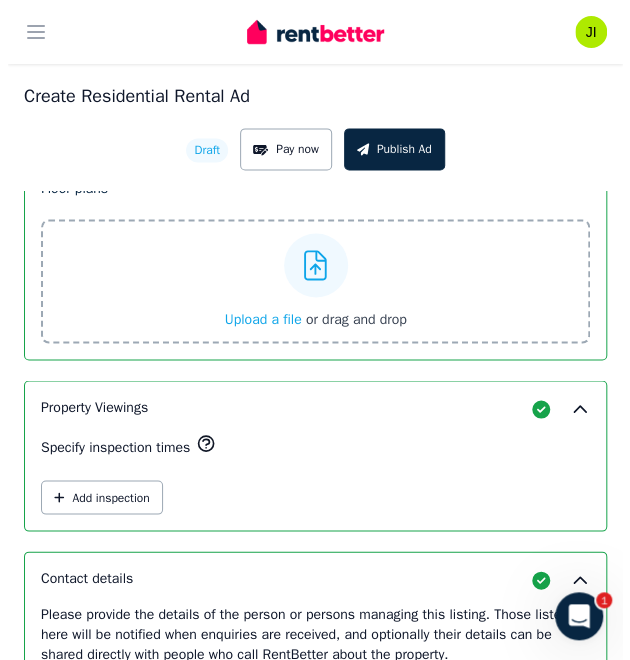 scroll, scrollTop: 4343, scrollLeft: 0, axis: vertical 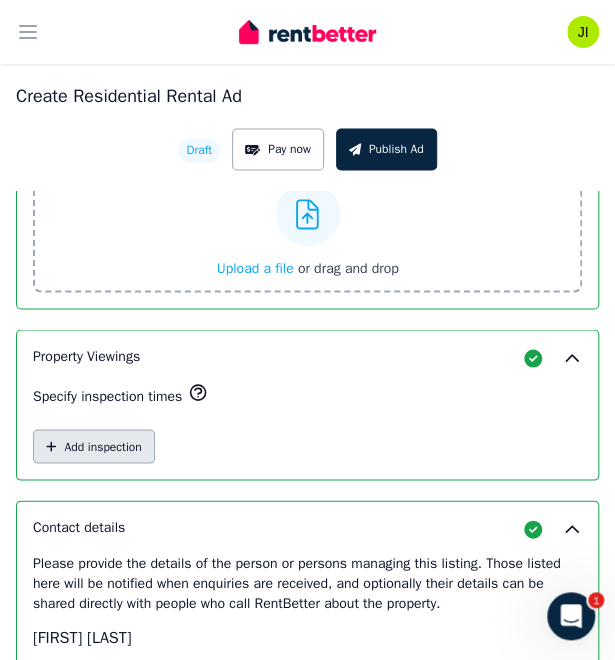 click on "Add inspection" at bounding box center (94, 446) 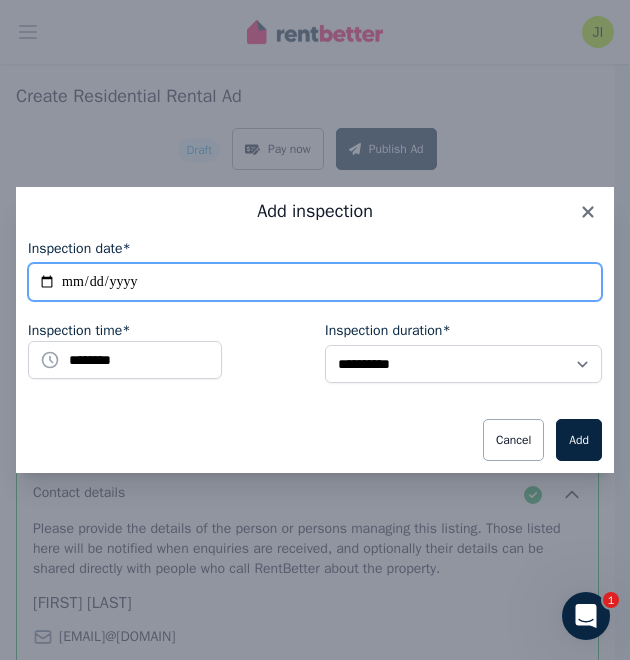 click on "**********" at bounding box center (315, 282) 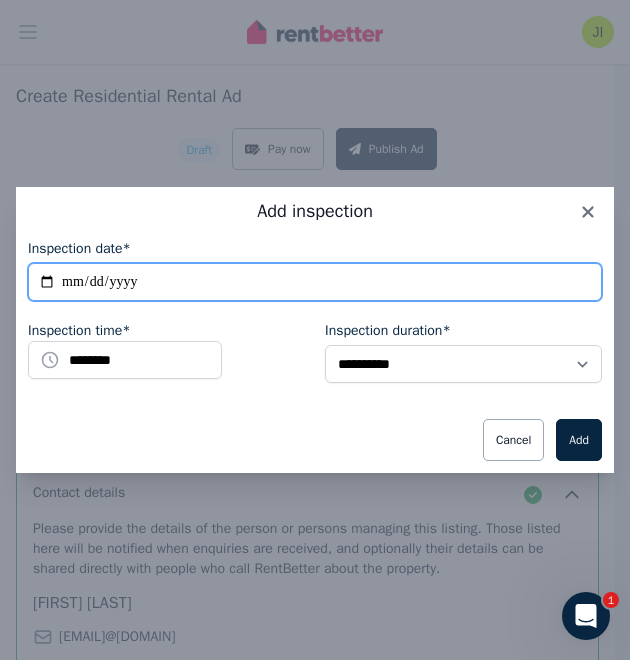 type on "**********" 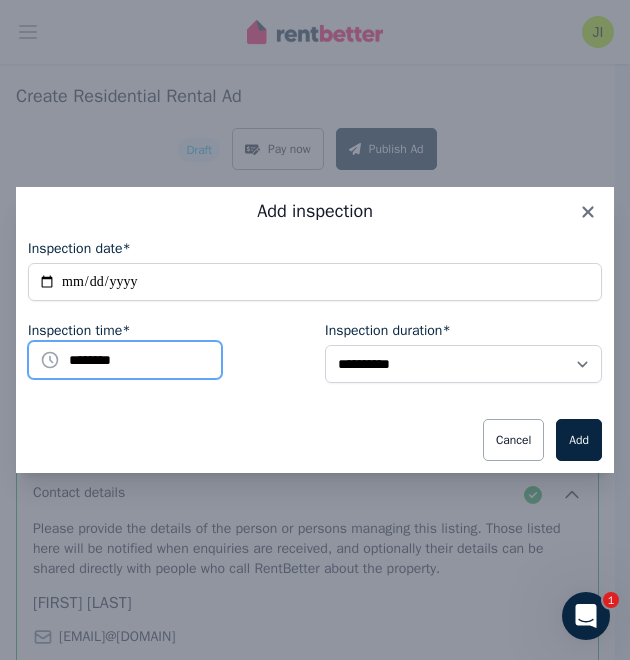 click on "********" at bounding box center (125, 360) 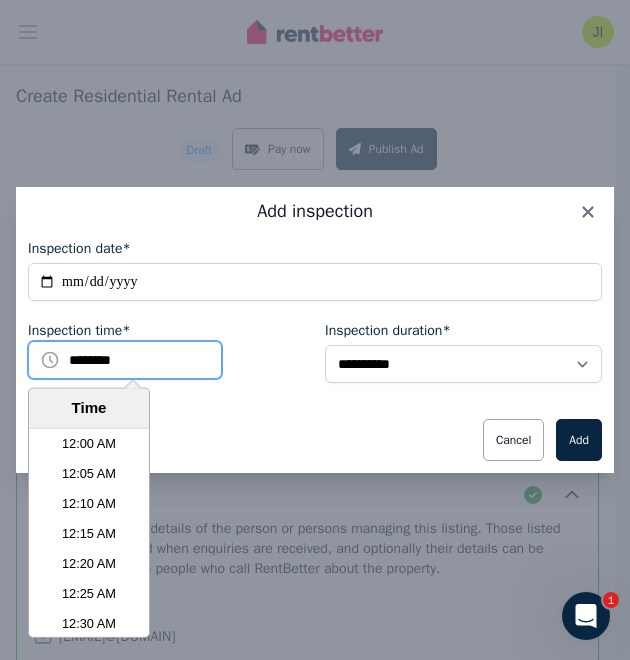 scroll, scrollTop: 3690, scrollLeft: 0, axis: vertical 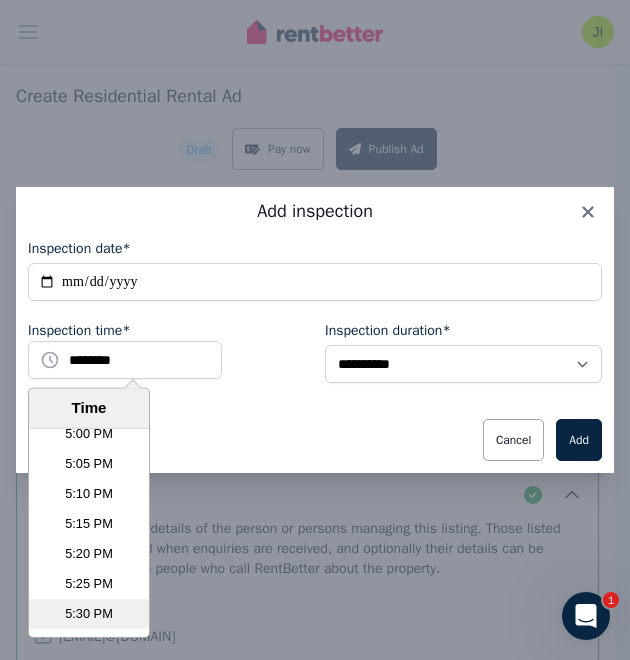 click on "5:30 PM" at bounding box center (89, 613) 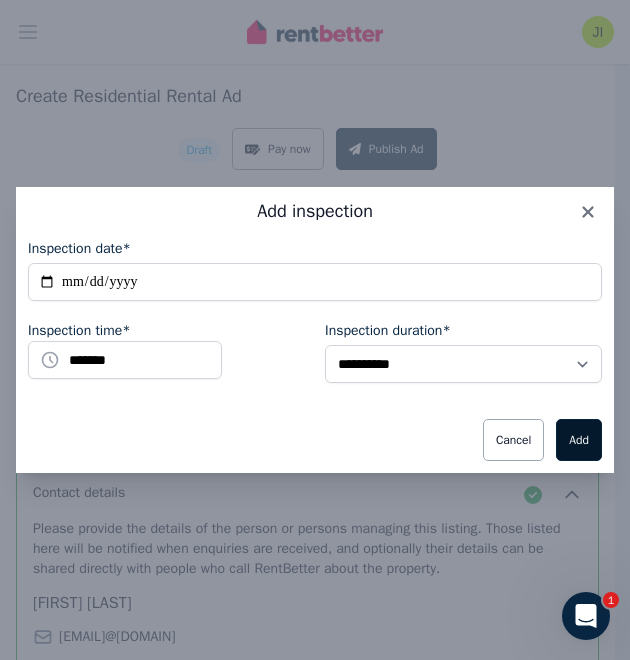 click on "Add" at bounding box center (579, 440) 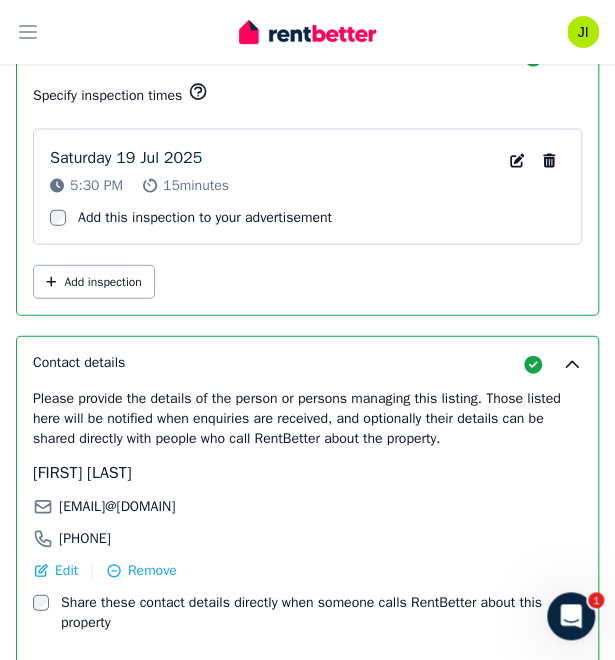 scroll, scrollTop: 4743, scrollLeft: 0, axis: vertical 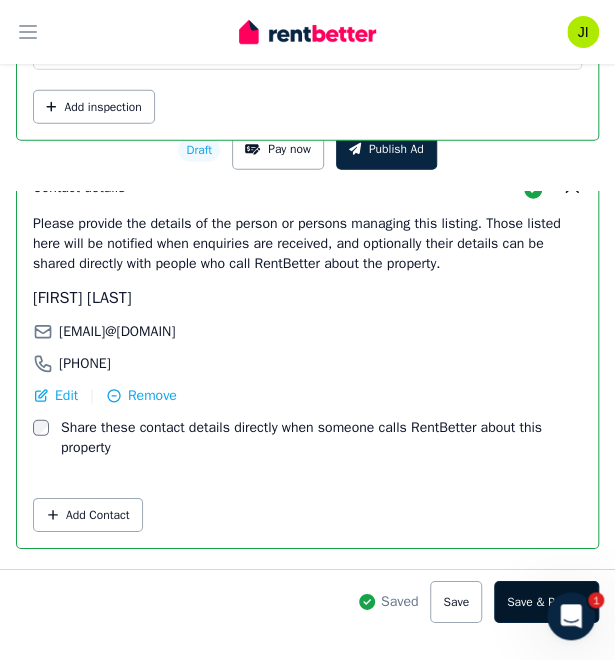 click on "Save & Publish" at bounding box center [546, 602] 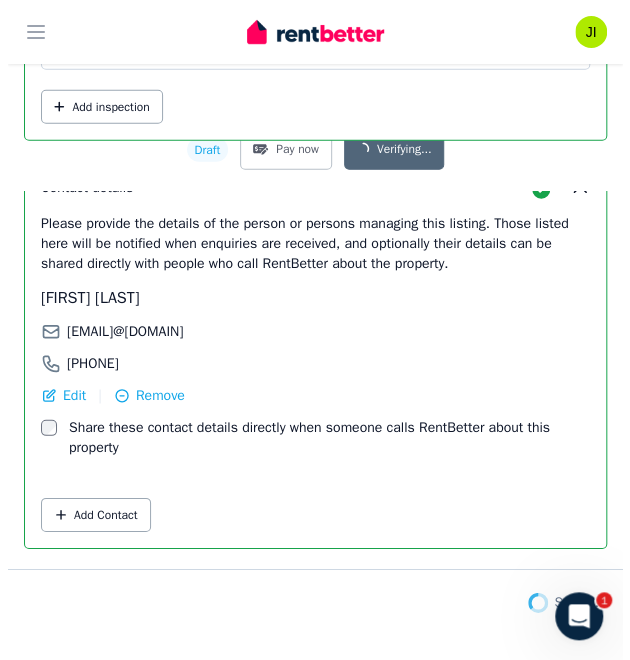 scroll, scrollTop: 4798, scrollLeft: 0, axis: vertical 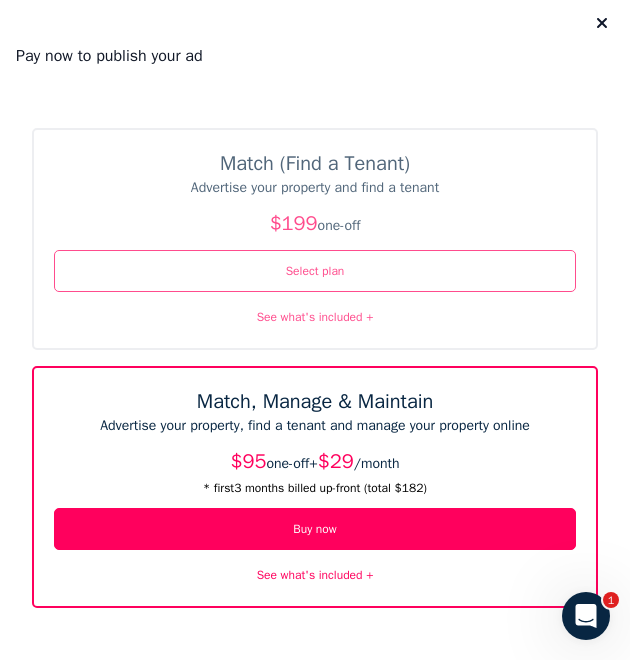 click on "See what's included +" at bounding box center [315, 316] 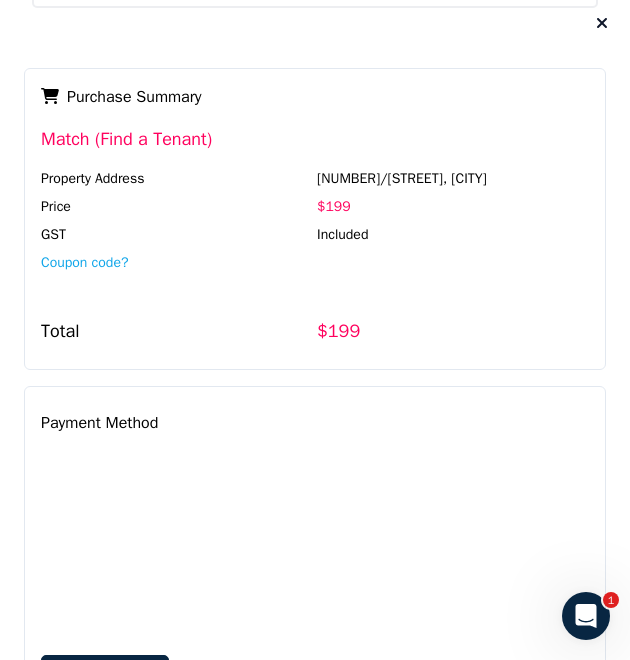 scroll, scrollTop: 698, scrollLeft: 0, axis: vertical 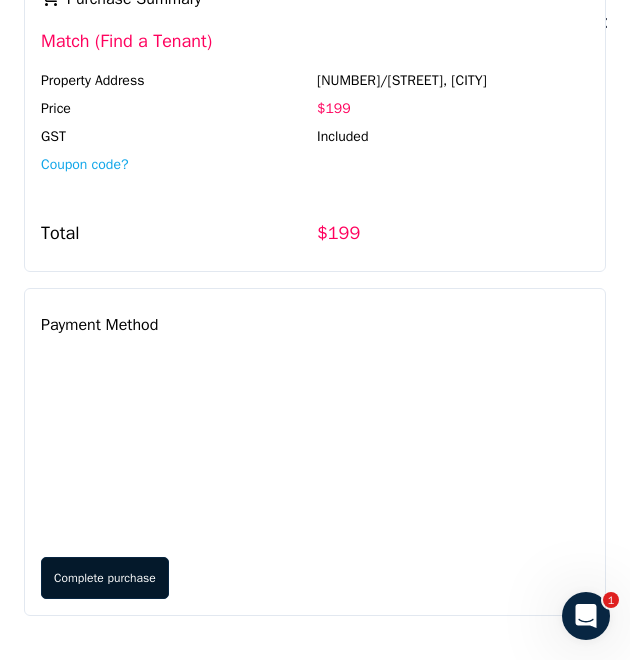 click on "Complete purchase" at bounding box center (105, 578) 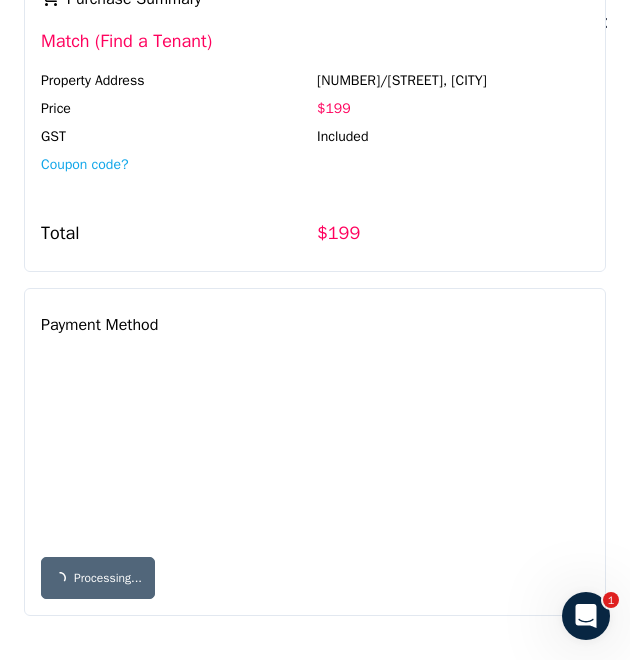 scroll, scrollTop: 0, scrollLeft: 0, axis: both 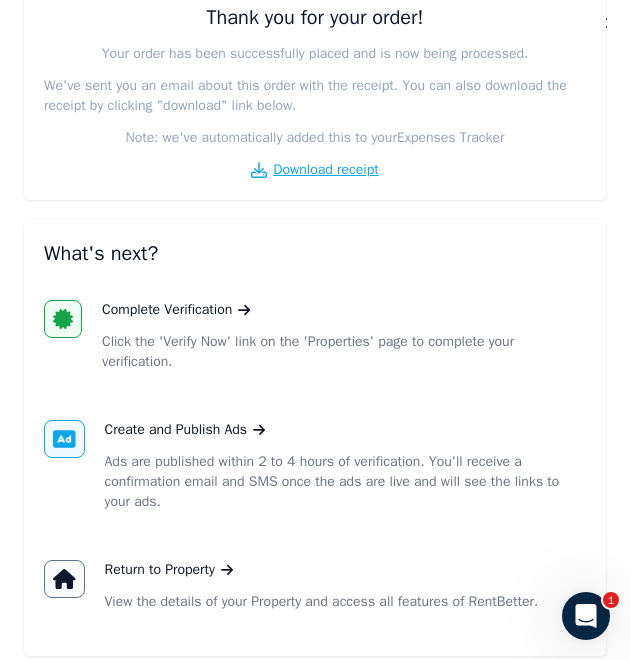 click on "Download receipt" at bounding box center [325, 170] 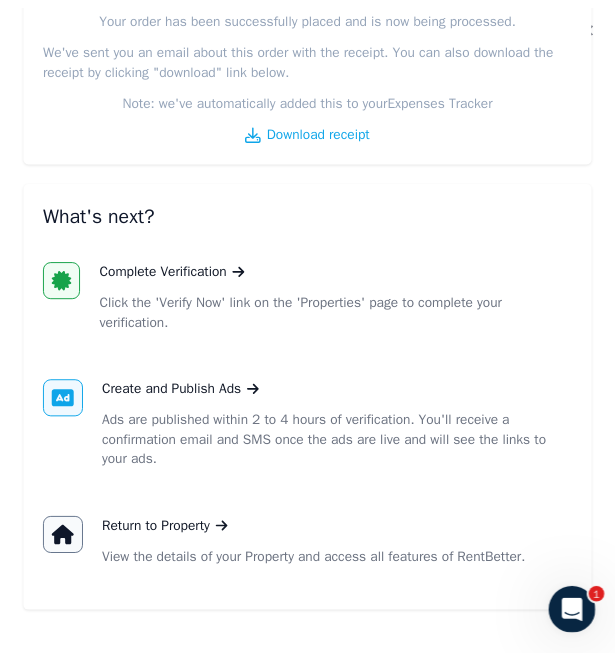 scroll, scrollTop: 260, scrollLeft: 0, axis: vertical 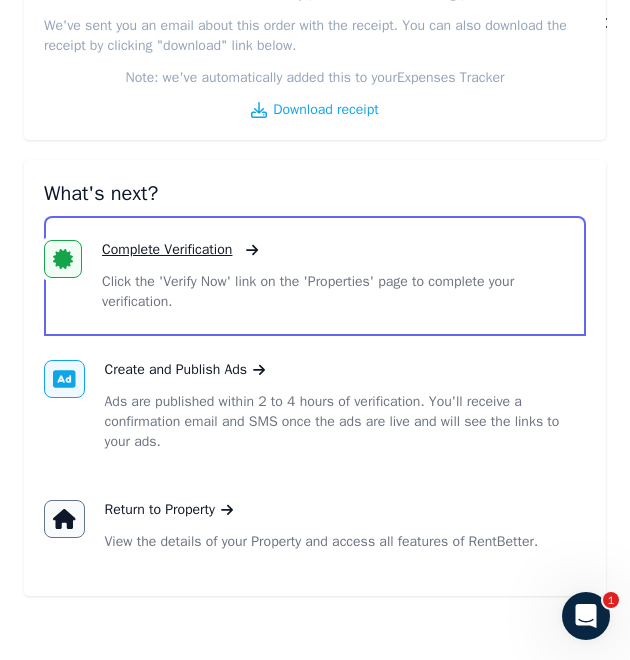 click on "Complete Verification" at bounding box center (167, 250) 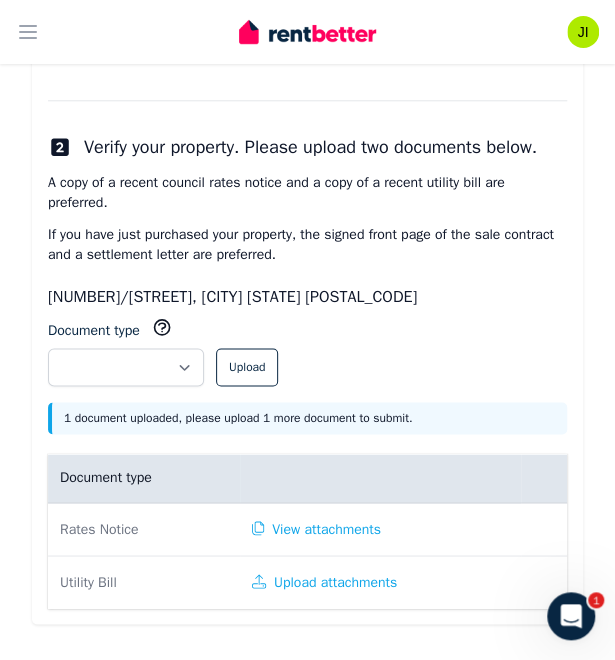 scroll, scrollTop: 488, scrollLeft: 0, axis: vertical 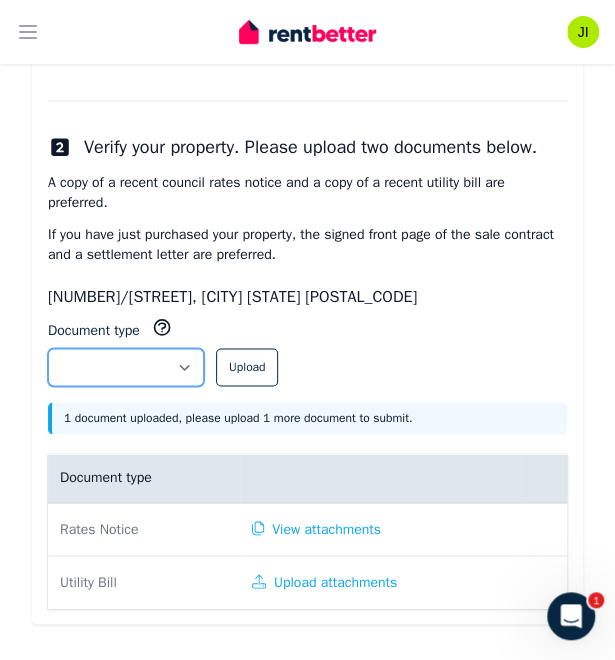 click on "**********" at bounding box center (126, 367) 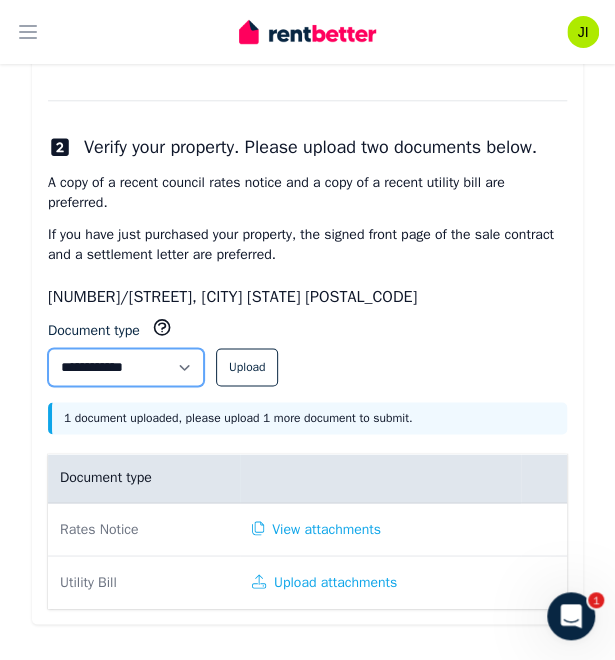 click on "**********" at bounding box center [126, 367] 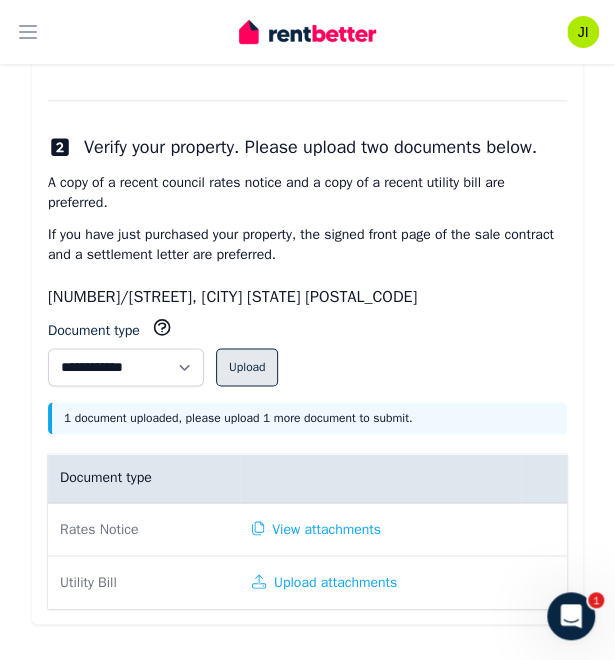 click on "Upload" at bounding box center (247, 367) 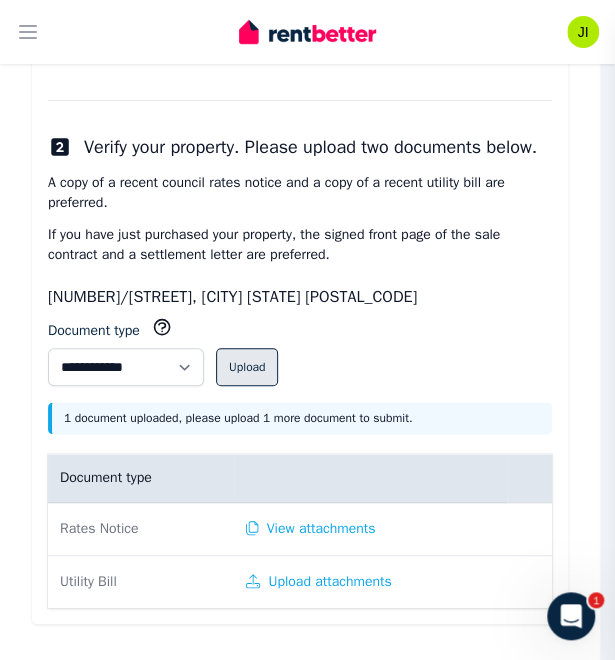 scroll, scrollTop: 440, scrollLeft: 0, axis: vertical 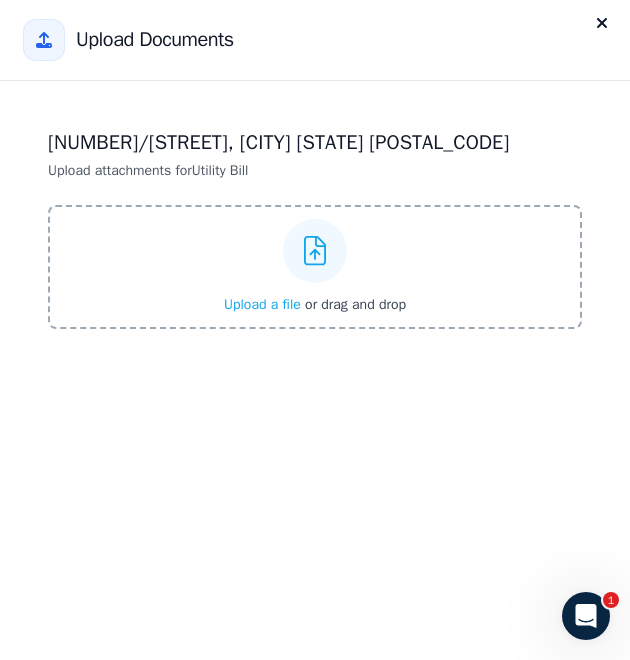 click on "Upload a file" at bounding box center [262, 304] 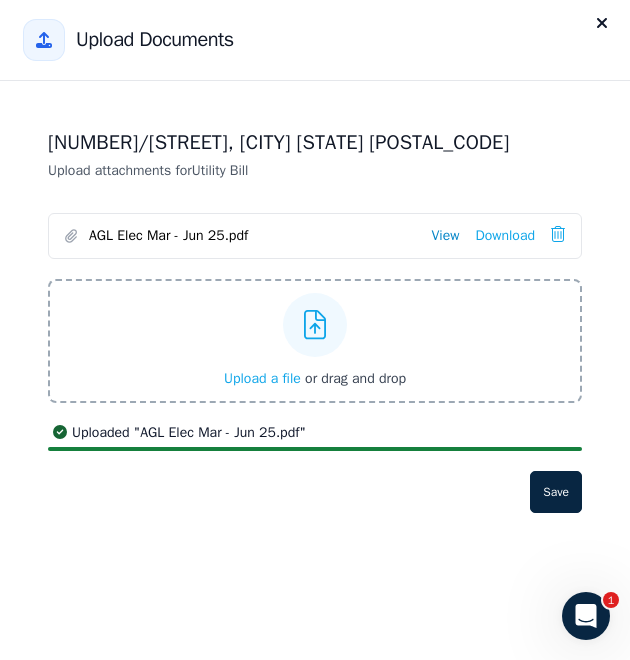 click on "View" at bounding box center (445, 236) 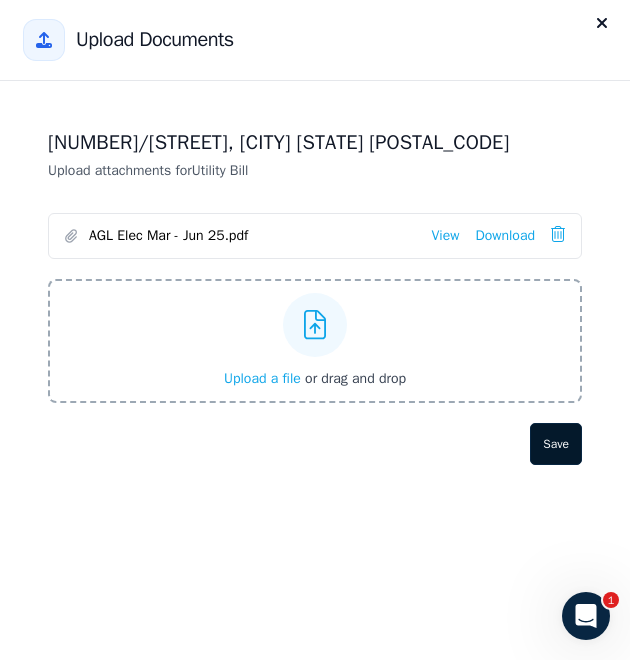 click on "Save" at bounding box center (556, 444) 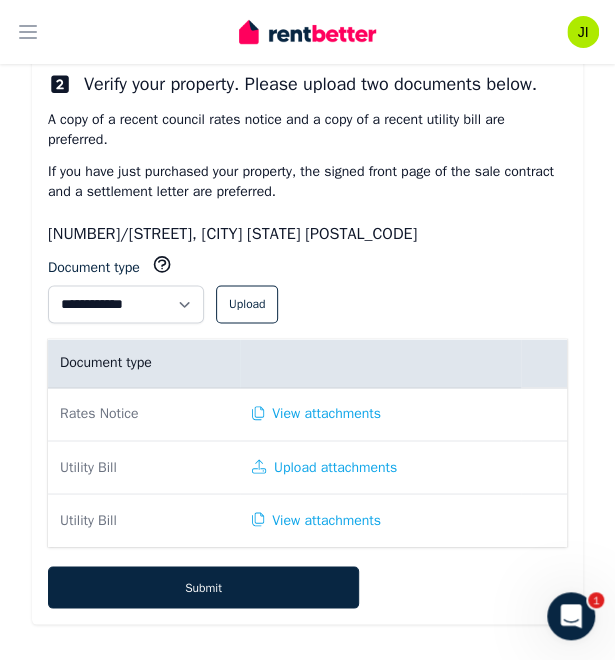 scroll, scrollTop: 550, scrollLeft: 0, axis: vertical 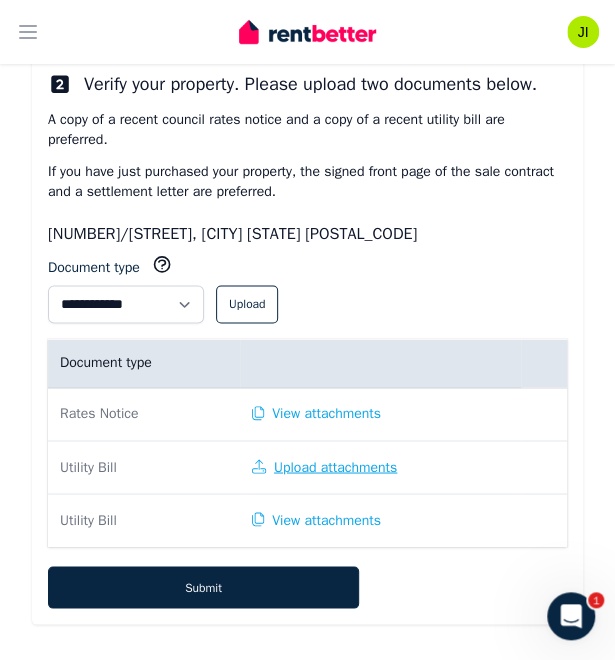 click on "Upload attachments" at bounding box center [324, 467] 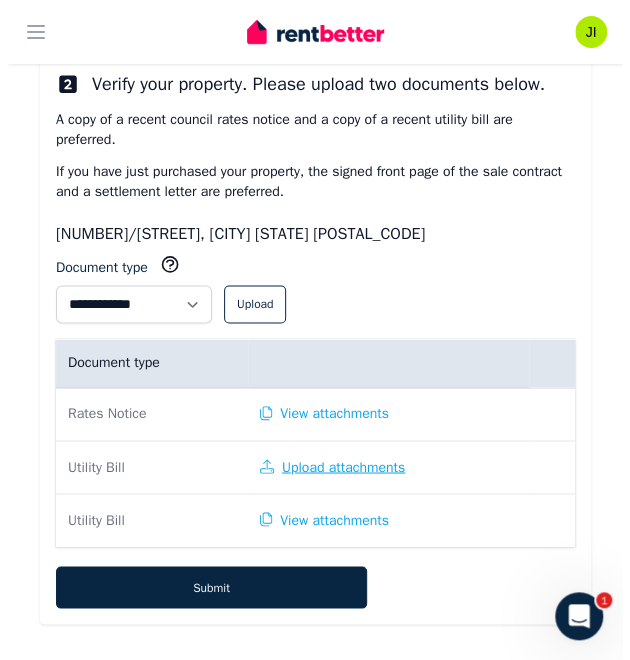 scroll, scrollTop: 502, scrollLeft: 0, axis: vertical 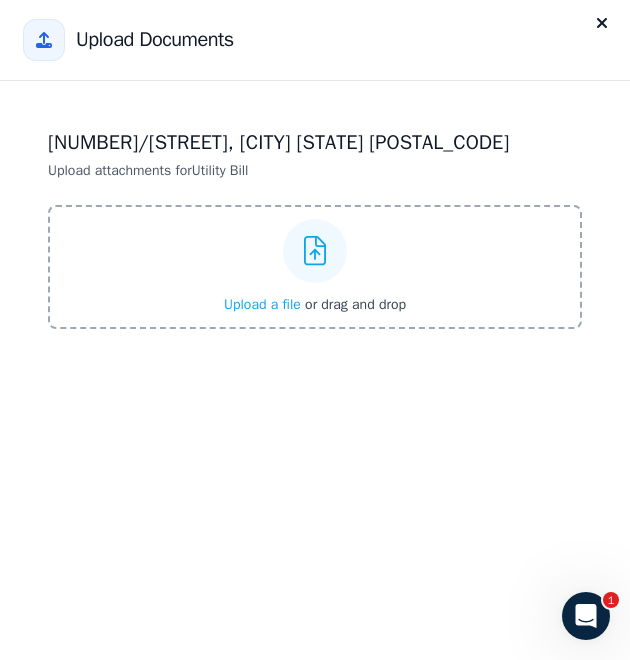 click on "Upload a file" at bounding box center (262, 304) 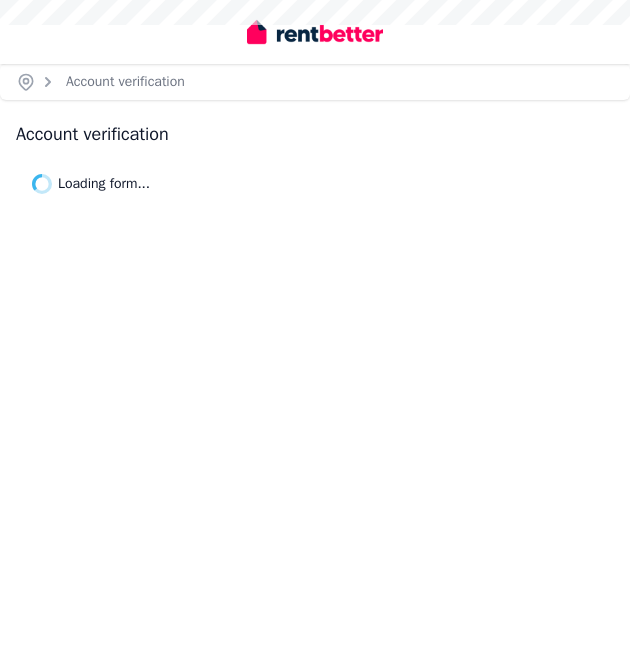 scroll, scrollTop: 0, scrollLeft: 0, axis: both 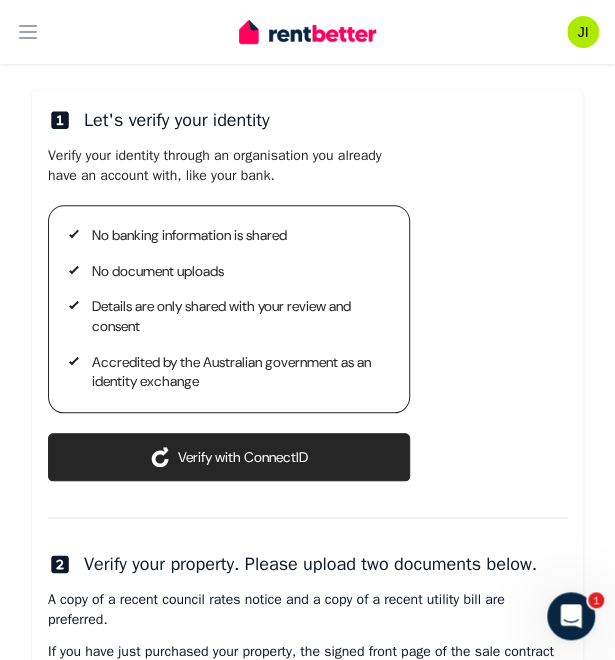 click on "ConnectID logo  Verify with ConnectID" at bounding box center (229, 457) 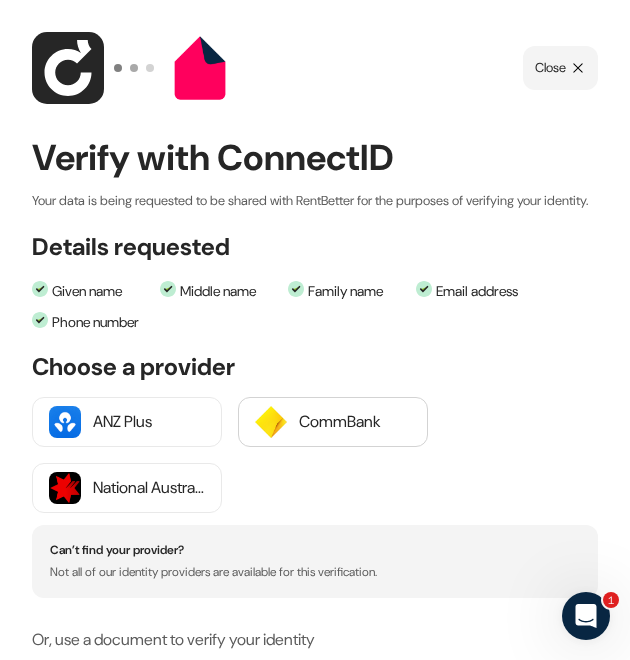 click on "CommBank" at bounding box center (355, 422) 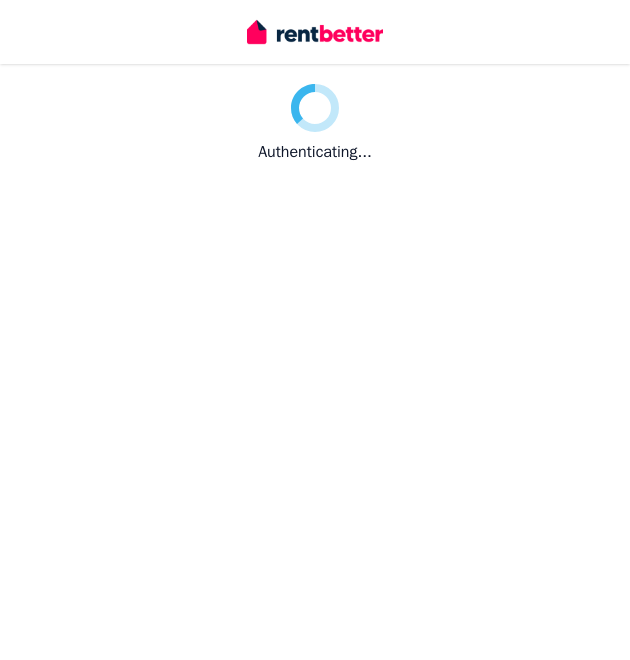 scroll, scrollTop: 0, scrollLeft: 0, axis: both 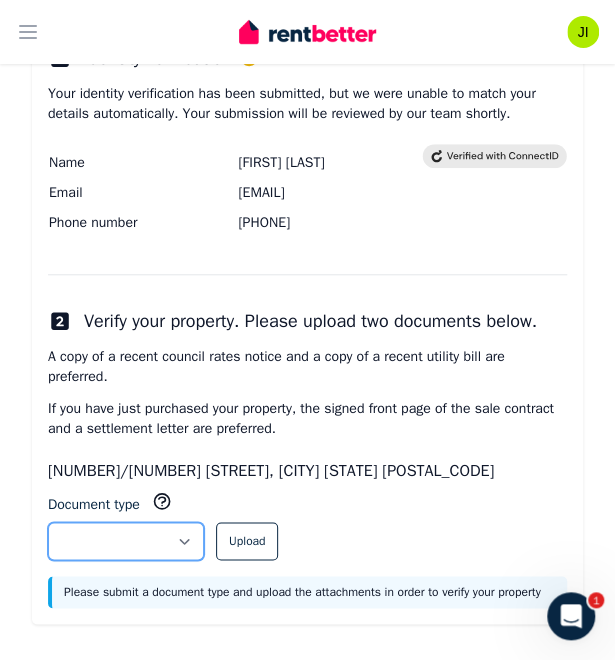 click on "**********" at bounding box center (126, 541) 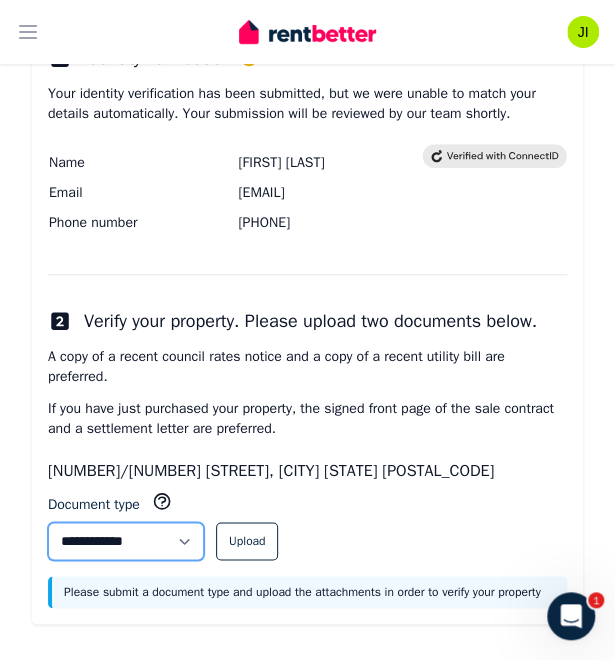 click on "**********" at bounding box center (126, 541) 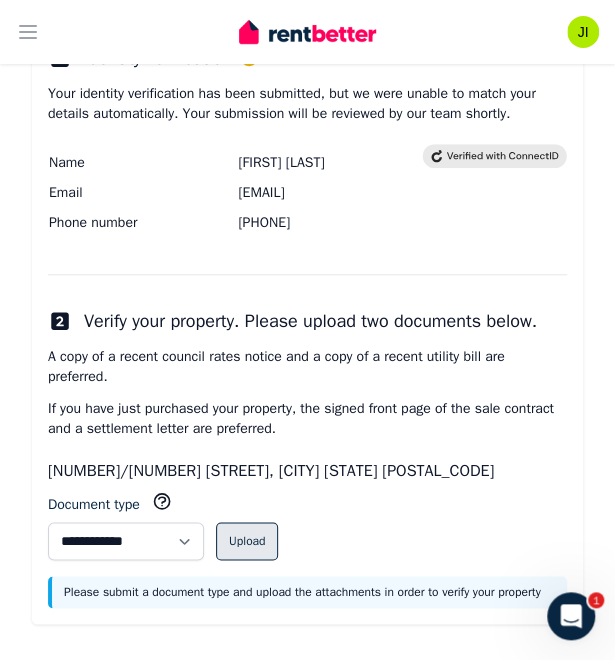 click on "Upload" at bounding box center (247, 541) 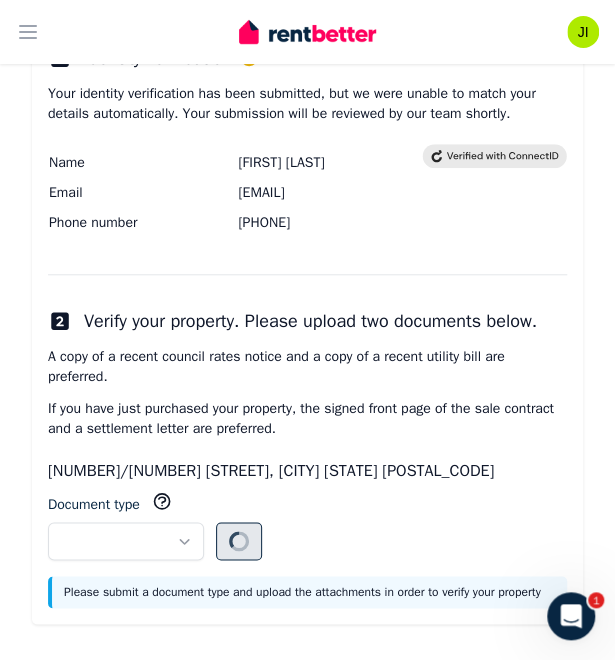 scroll, scrollTop: 267, scrollLeft: 0, axis: vertical 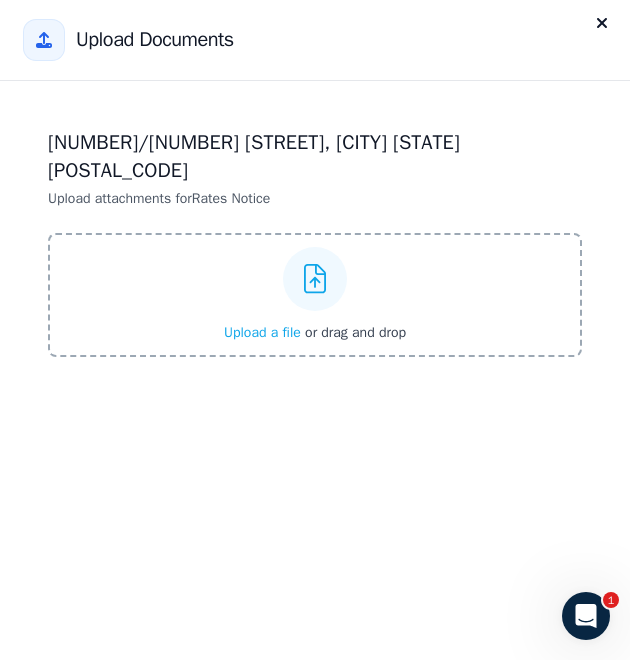 click on "Upload a file" at bounding box center [262, 332] 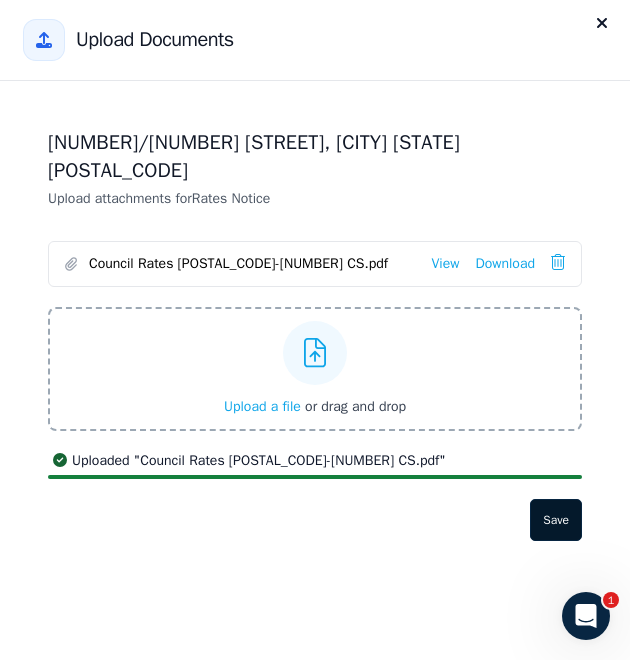 click on "Save" at bounding box center [556, 520] 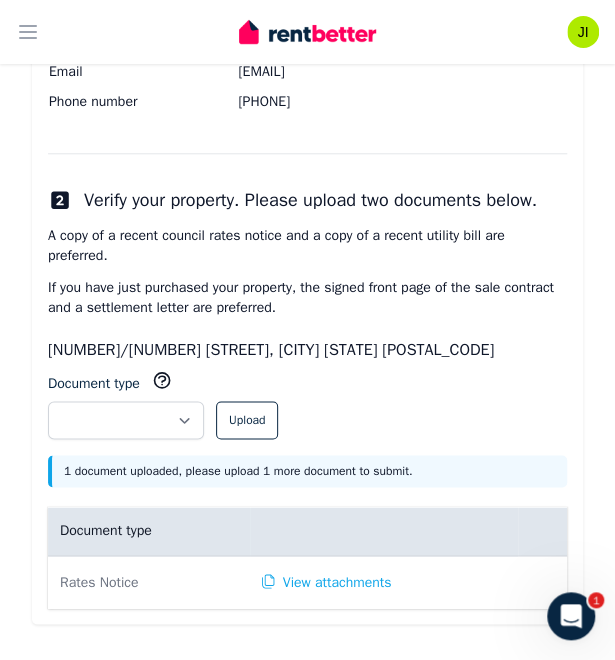 scroll, scrollTop: 436, scrollLeft: 0, axis: vertical 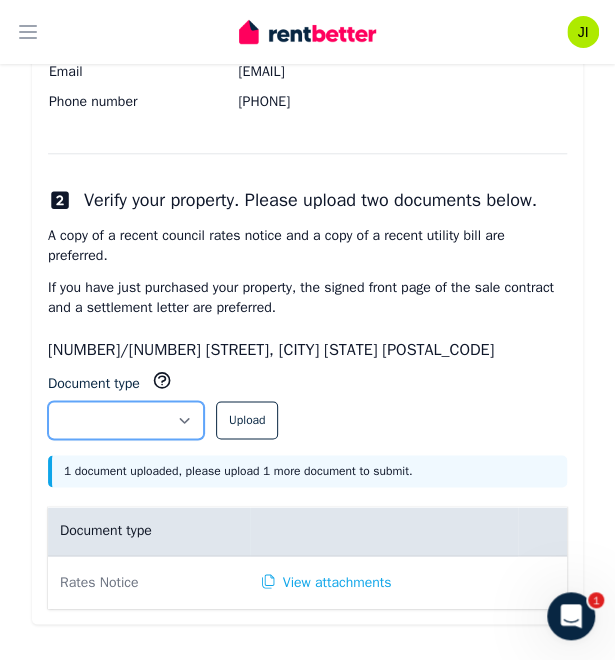 click on "**********" at bounding box center (126, 420) 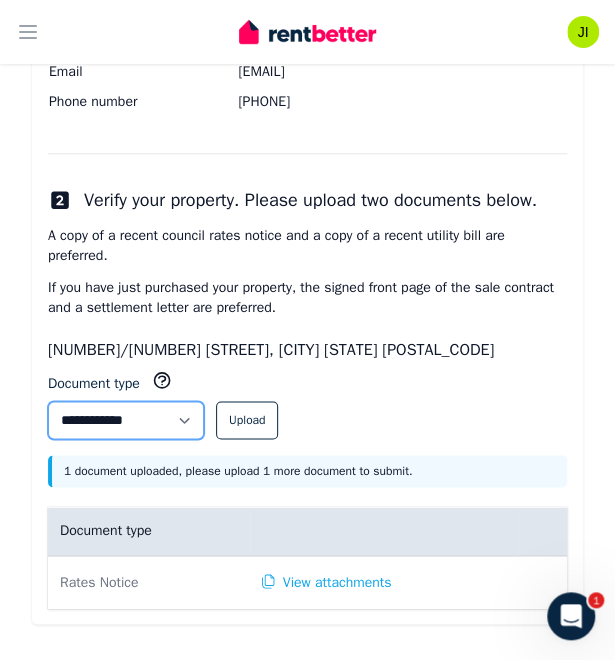 click on "**********" at bounding box center (126, 420) 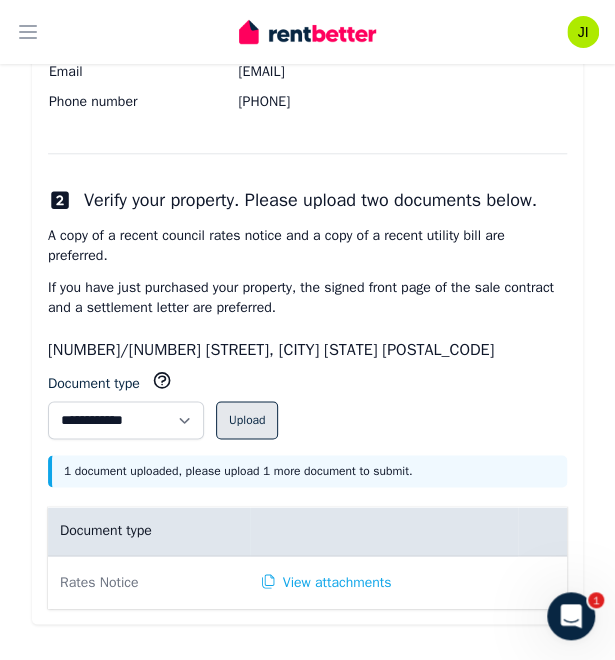 click on "Upload" at bounding box center (247, 420) 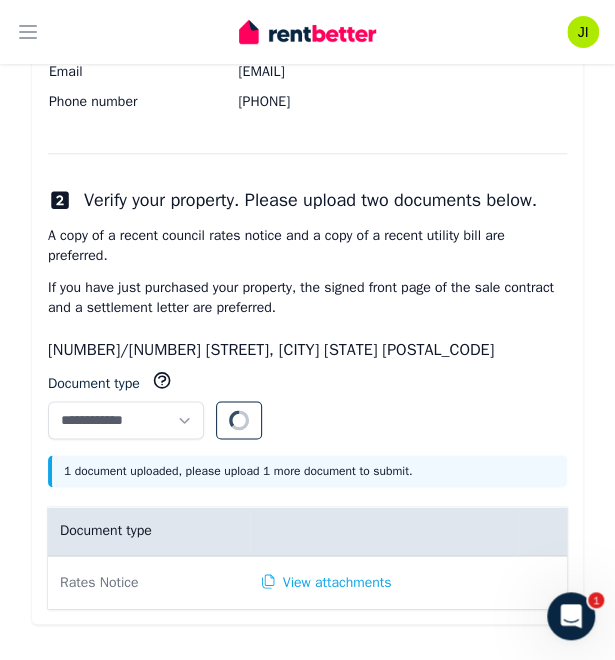 select 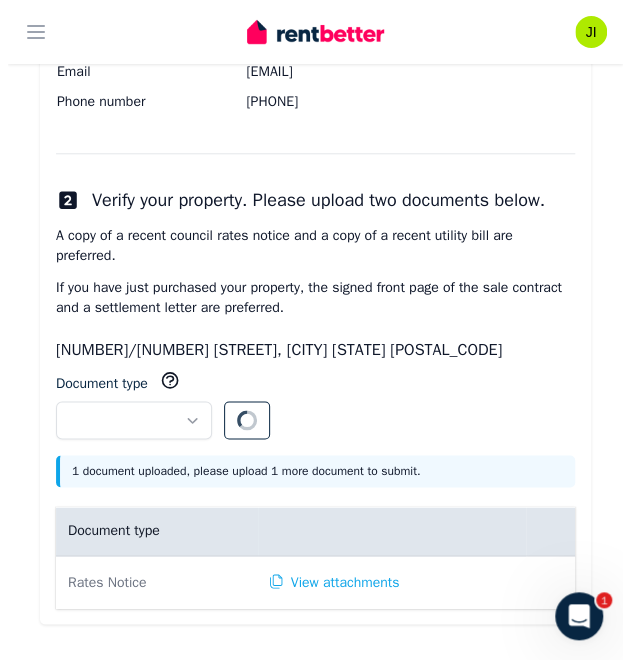 scroll, scrollTop: 388, scrollLeft: 0, axis: vertical 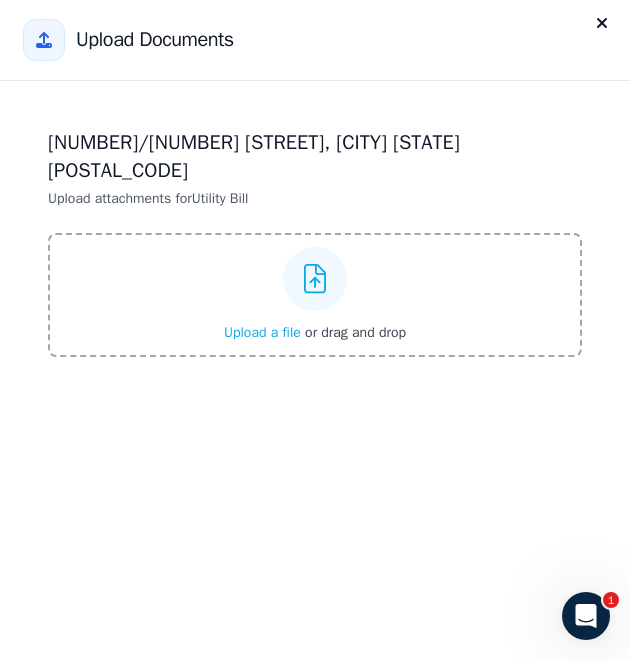click on "Upload a file" at bounding box center [262, 332] 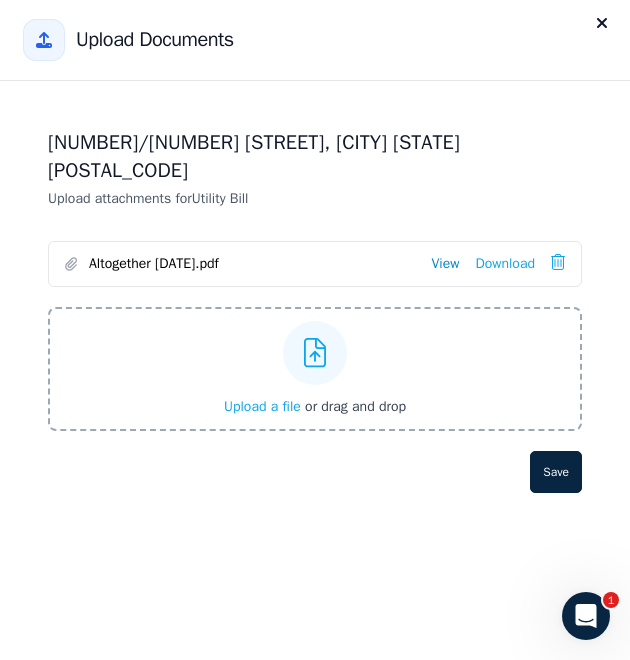 click on "View" at bounding box center [445, 264] 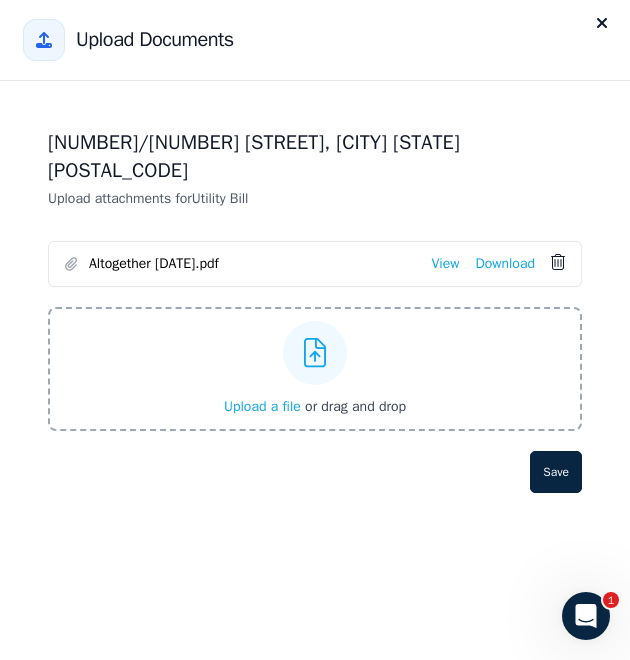 click 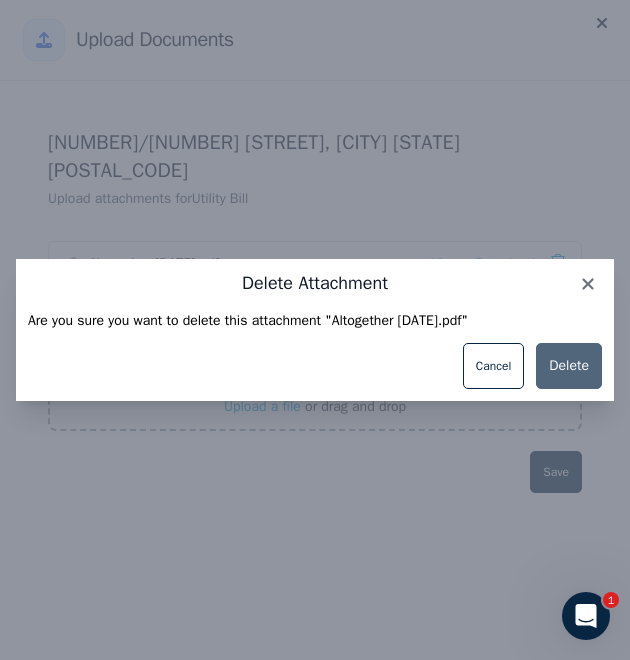 click on "Delete" at bounding box center [569, 366] 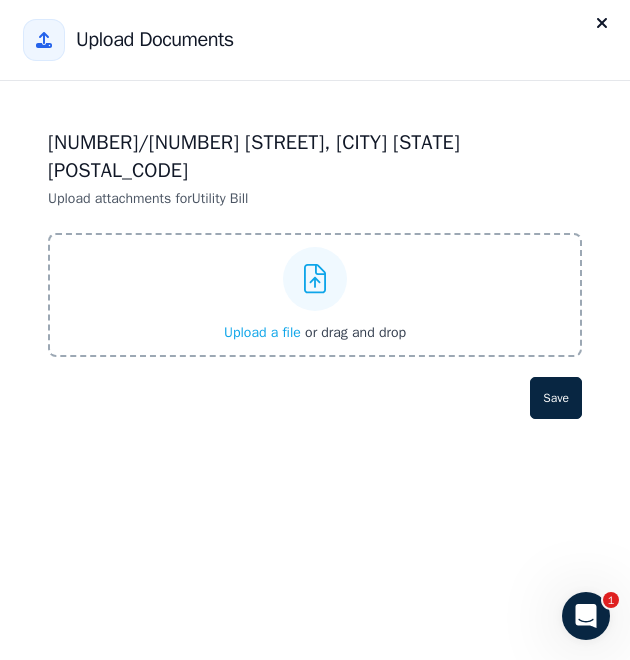 click on "Upload a file" at bounding box center (262, 332) 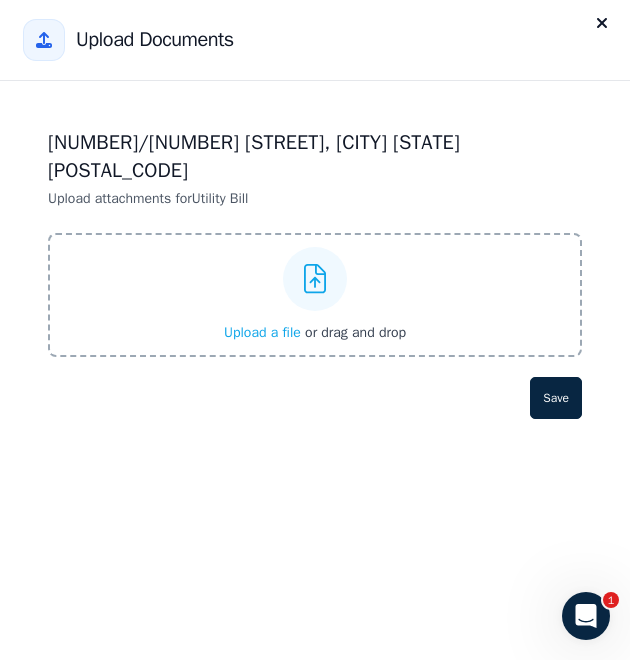 click on "or drag and drop" at bounding box center (355, 332) 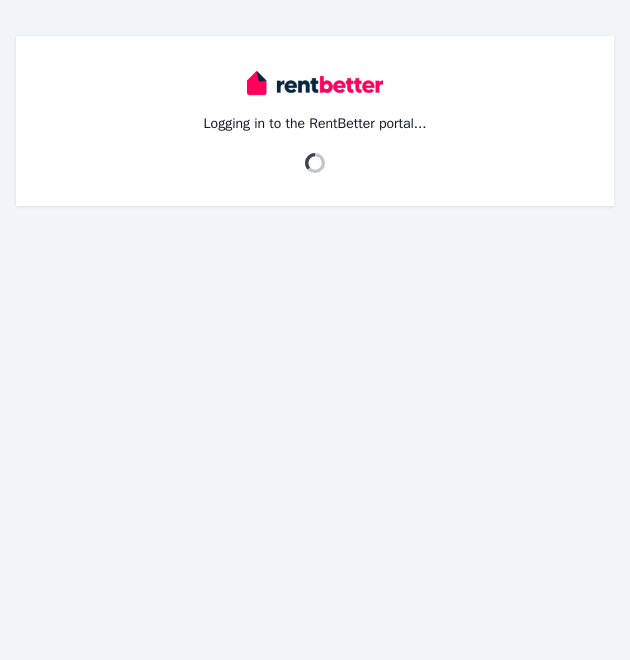 scroll, scrollTop: 0, scrollLeft: 0, axis: both 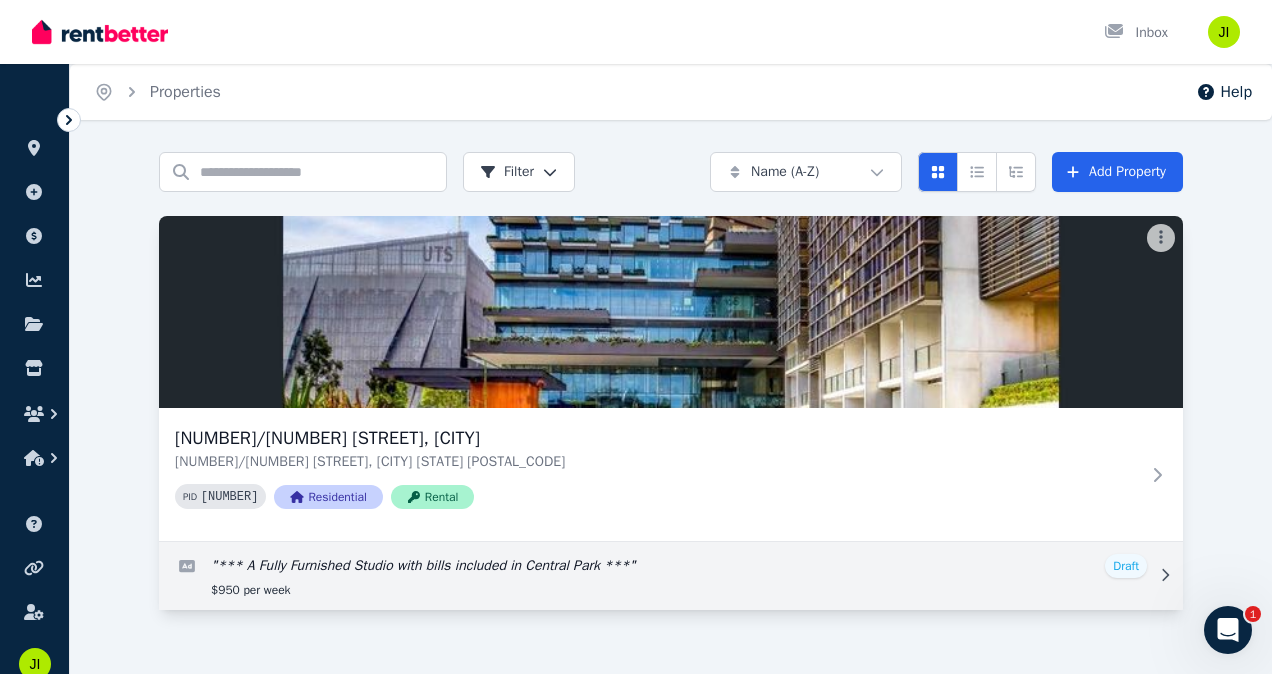 click at bounding box center [671, 576] 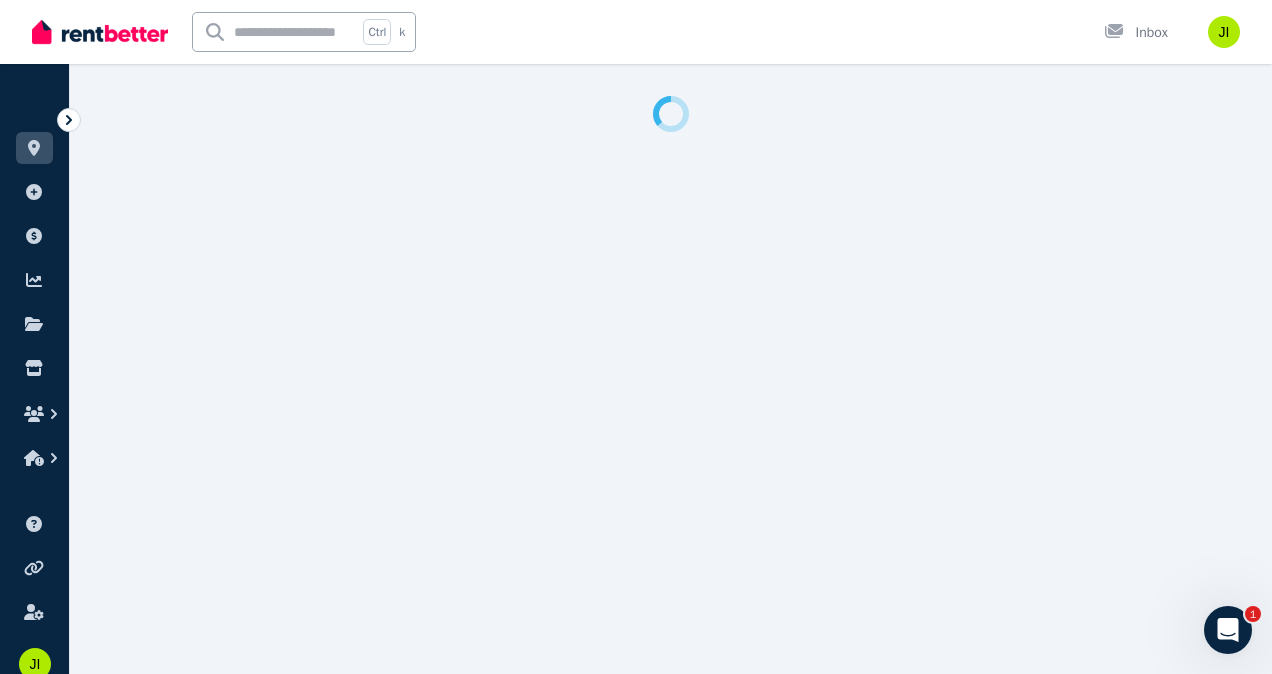 select on "***" 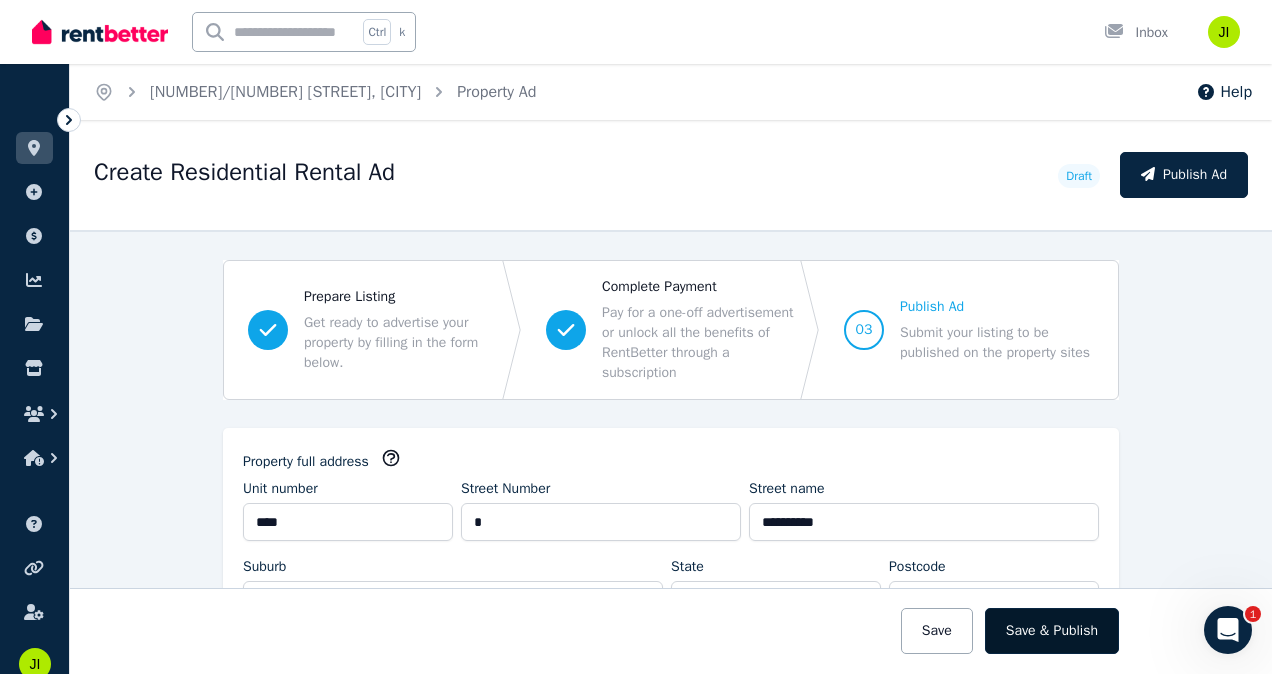 click on "Save & Publish" at bounding box center (1052, 631) 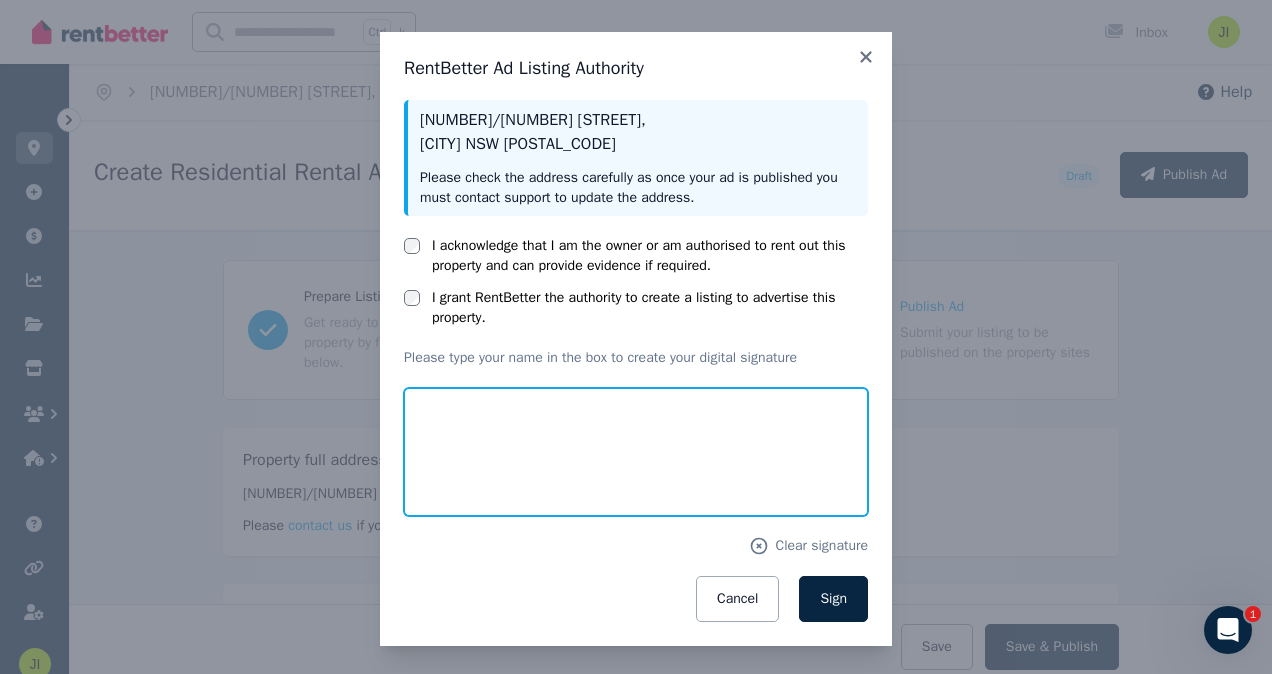 click at bounding box center (636, 452) 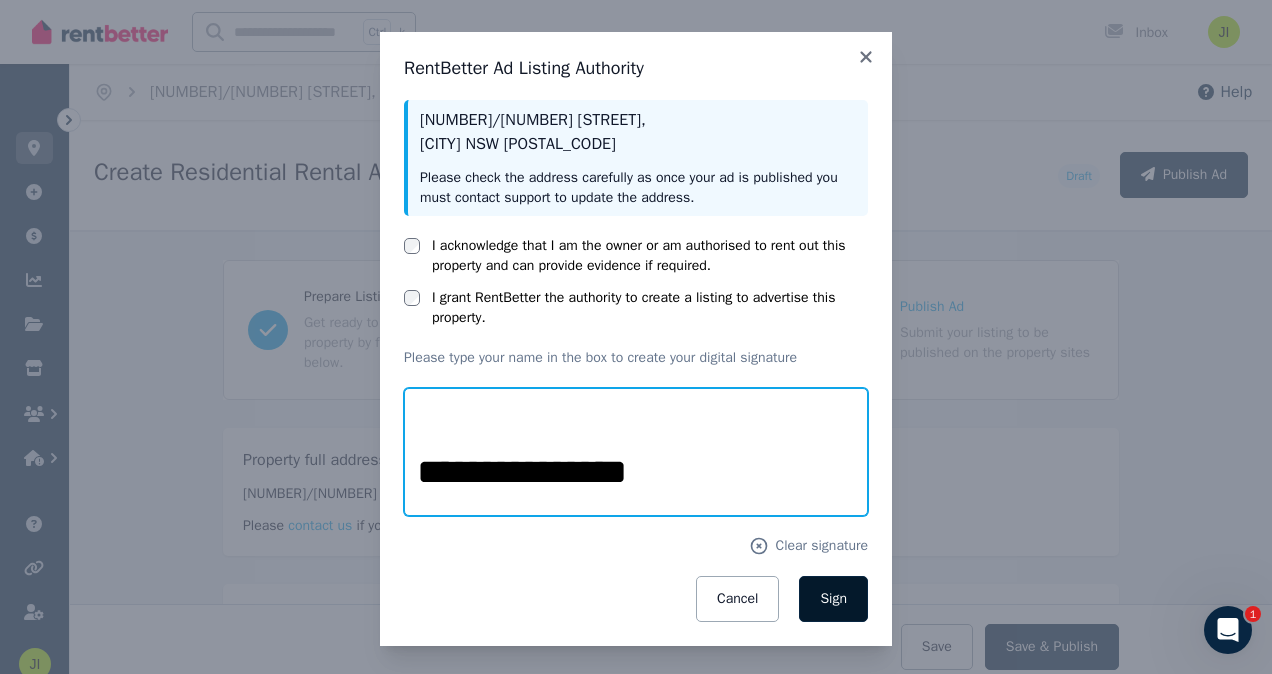 type on "**********" 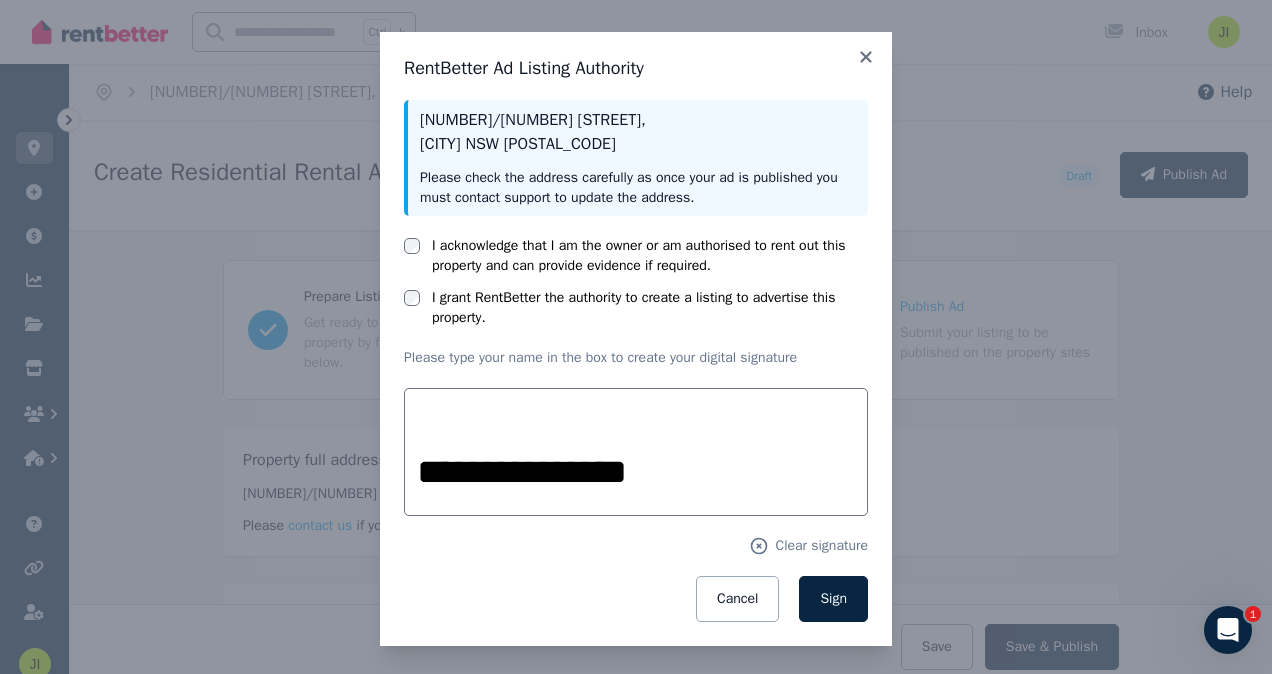 click on "Sign" at bounding box center [833, 598] 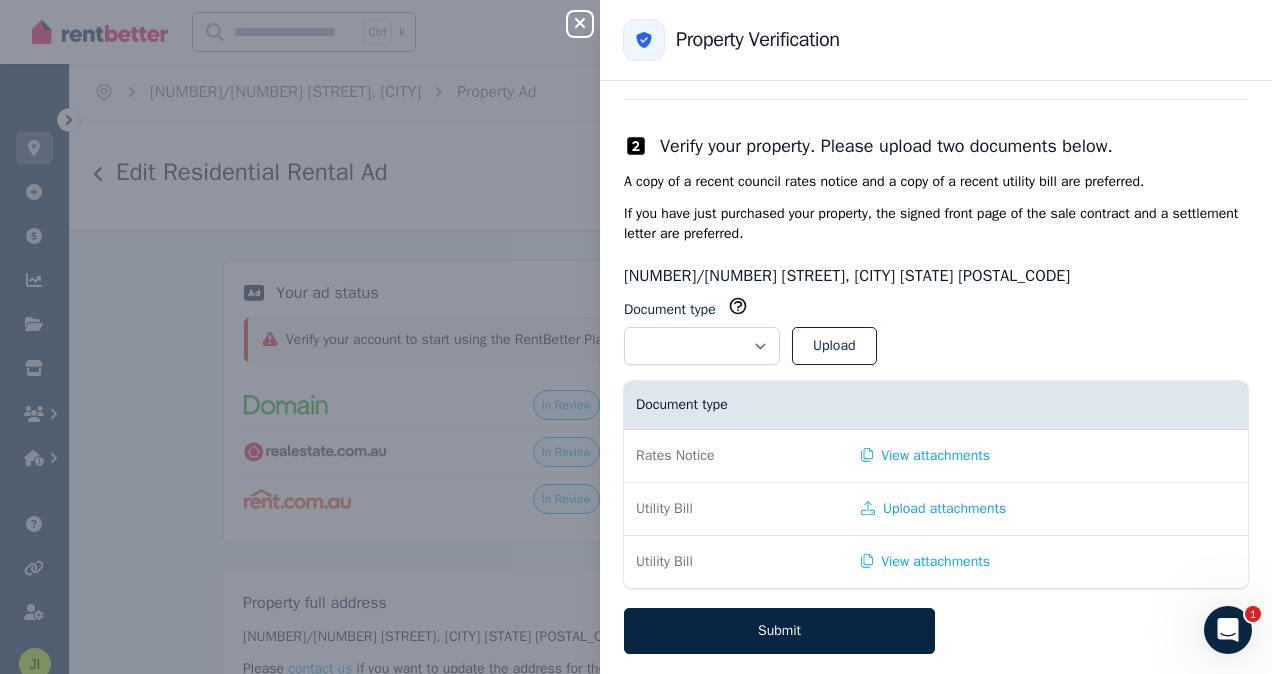 scroll, scrollTop: 255, scrollLeft: 0, axis: vertical 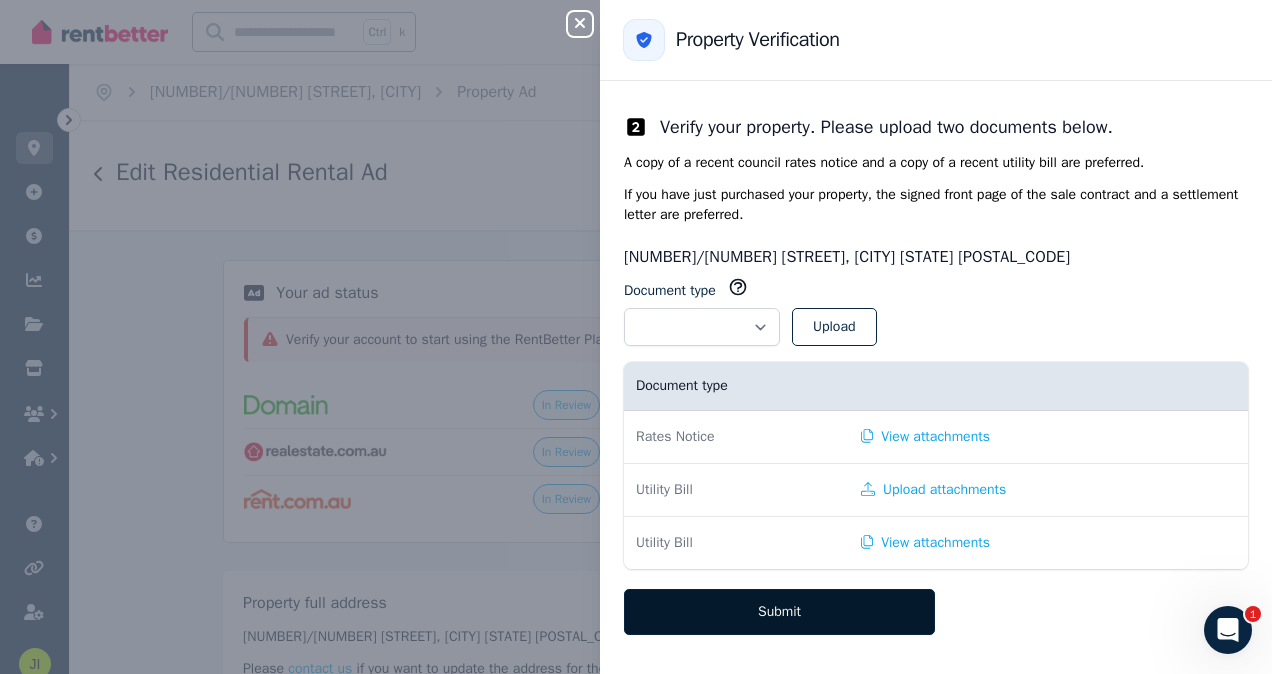 click on "Submit" at bounding box center [779, 612] 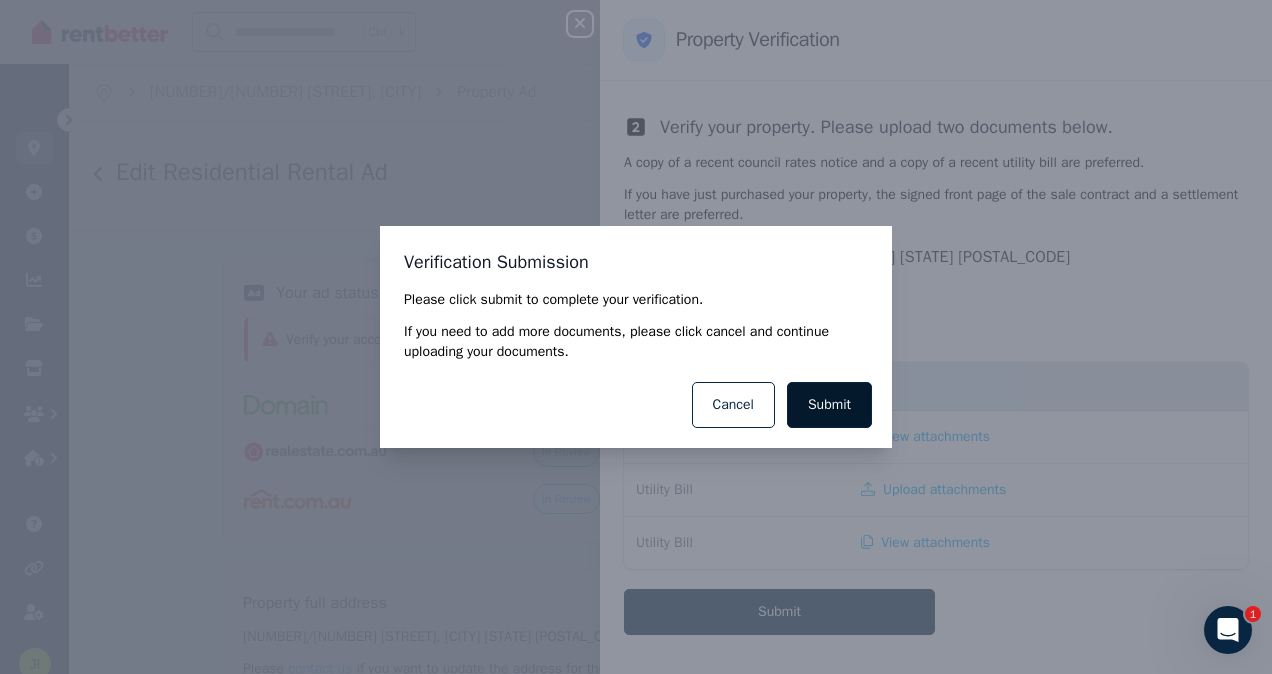 click on "Submit" at bounding box center (829, 405) 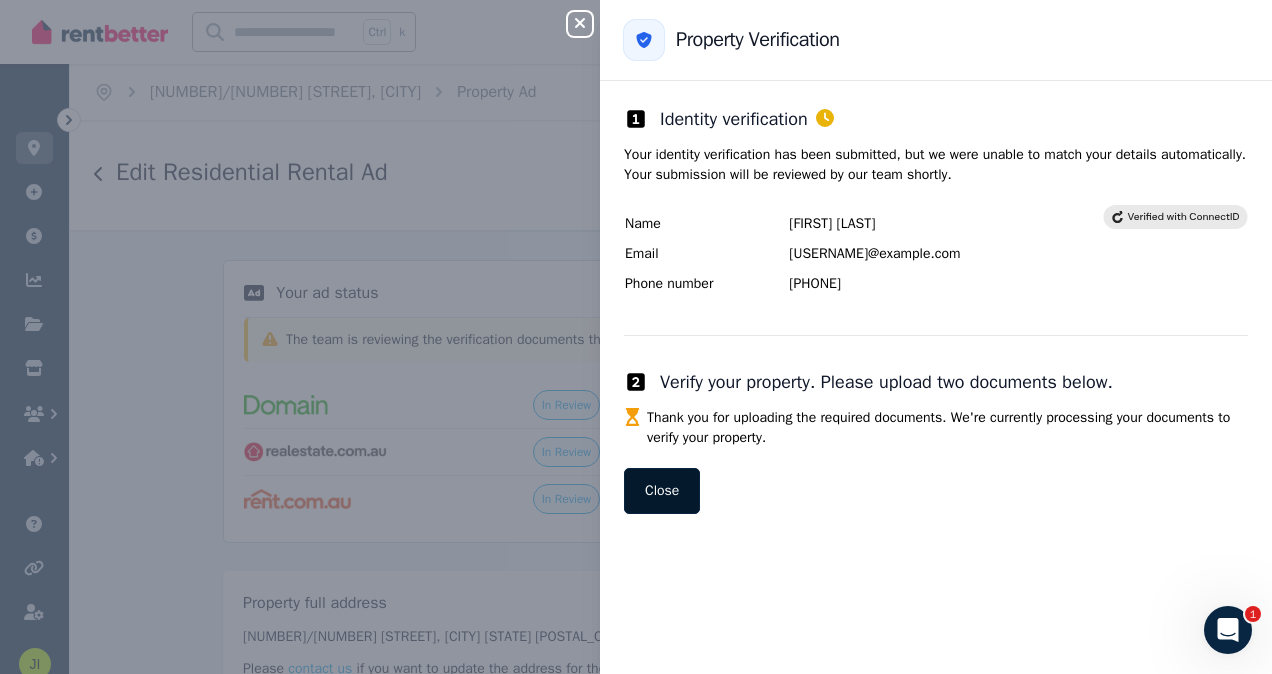 click on "Close" at bounding box center (662, 491) 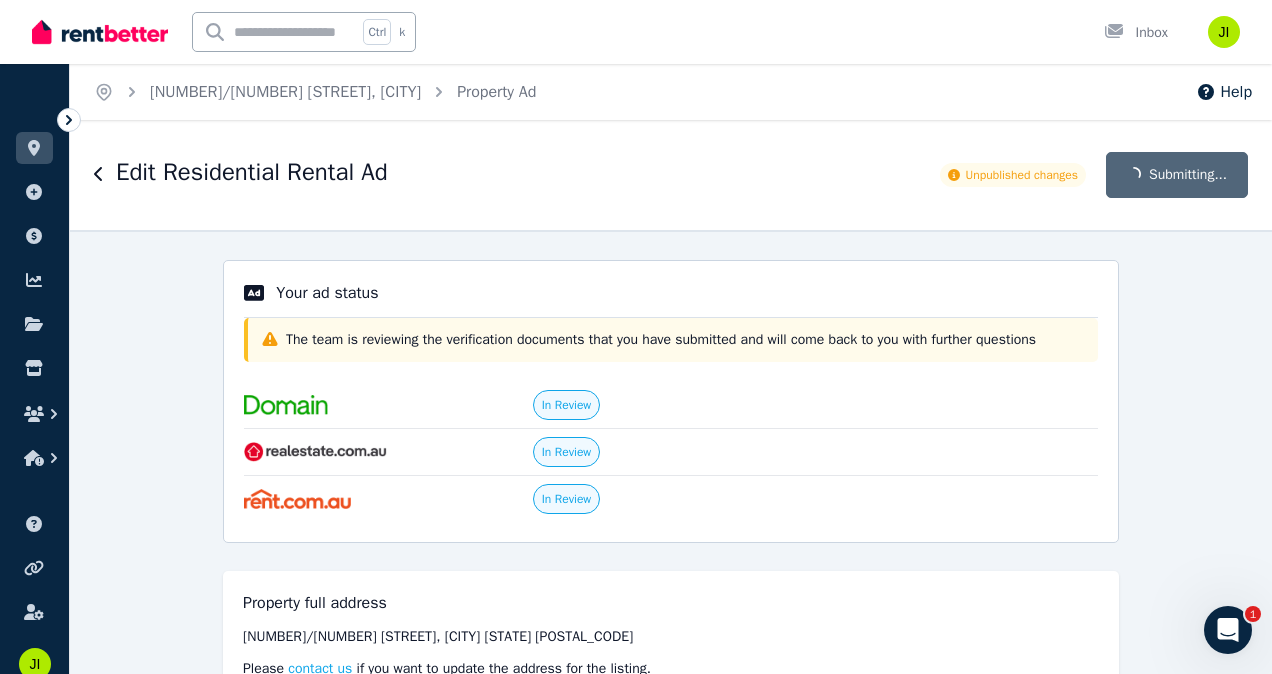 scroll, scrollTop: 300, scrollLeft: 0, axis: vertical 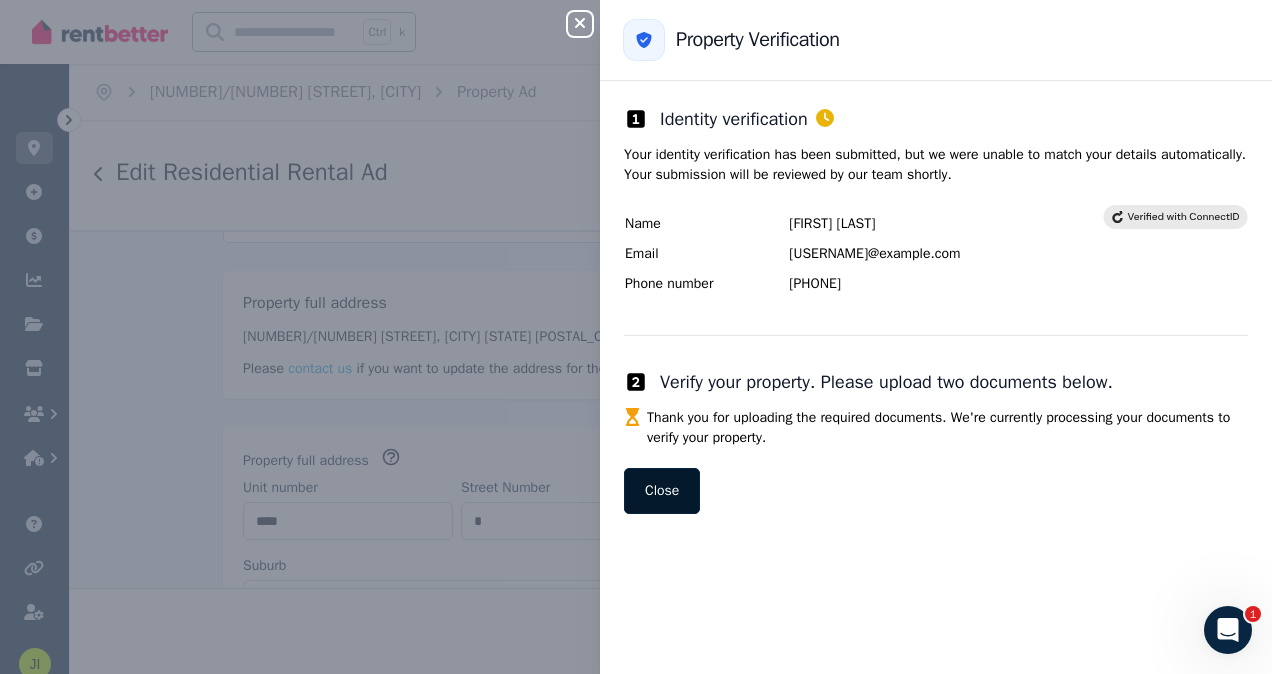 click on "Close" at bounding box center (662, 491) 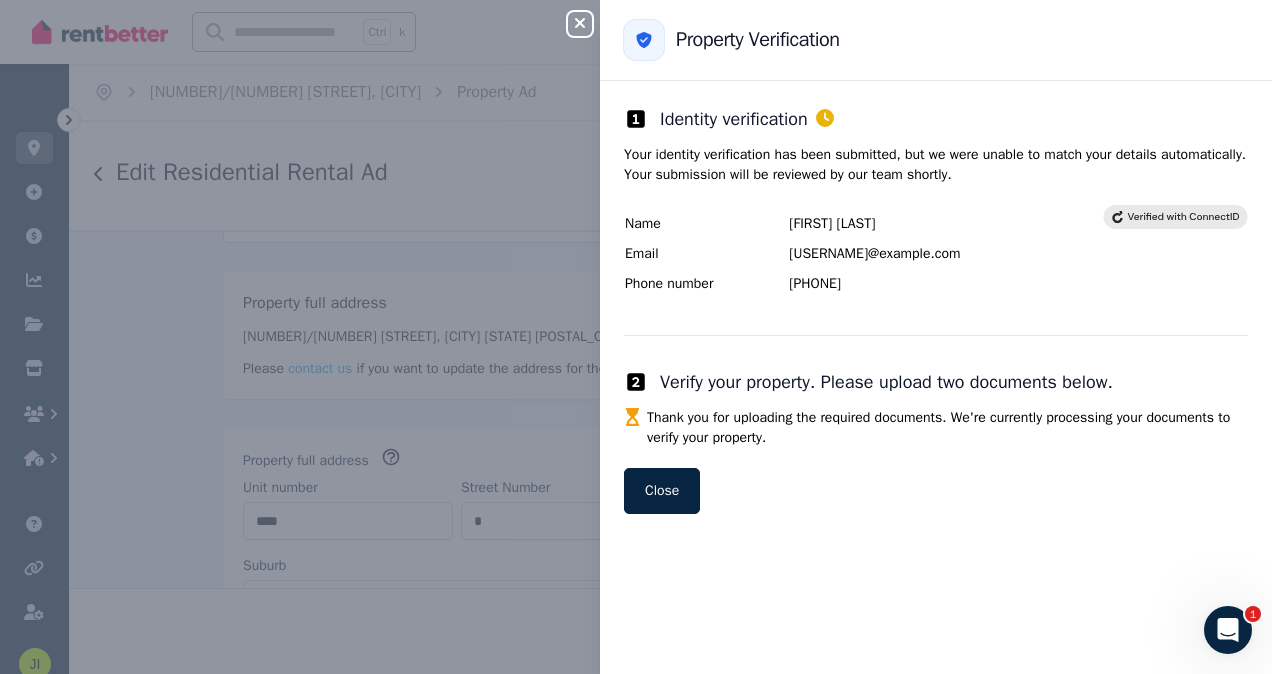 click on "Close" at bounding box center [662, 491] 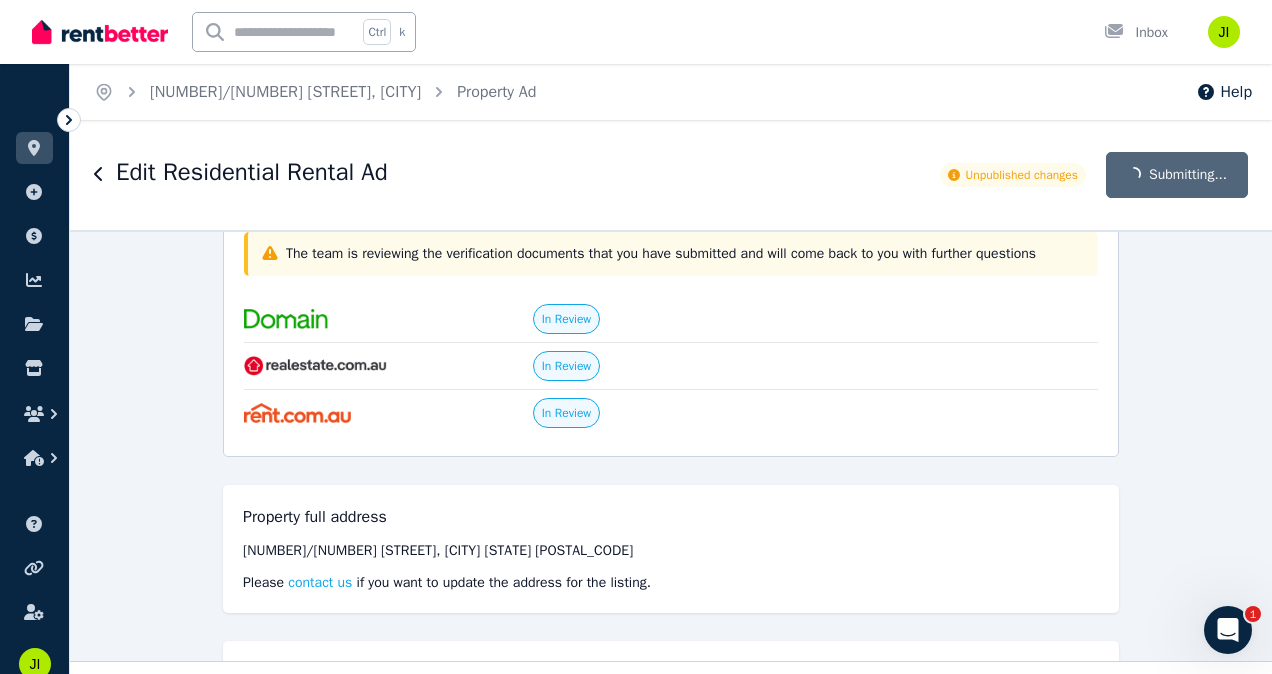 scroll, scrollTop: 0, scrollLeft: 0, axis: both 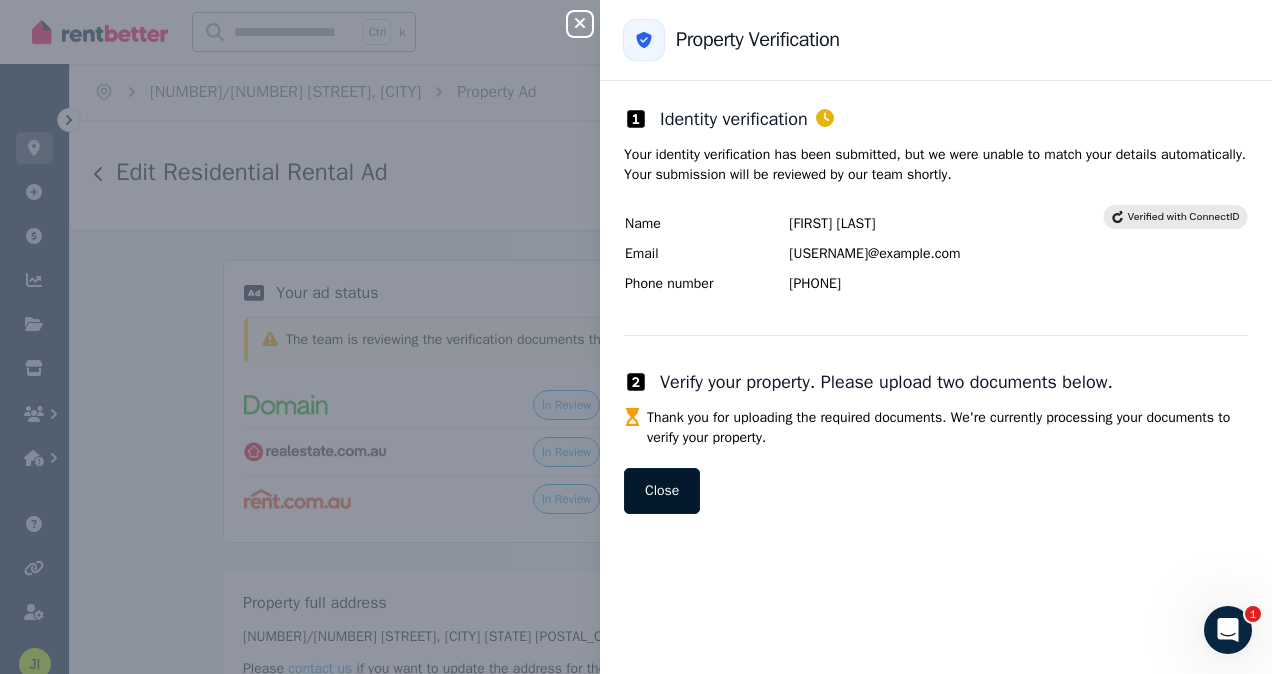 click on "Close" at bounding box center (662, 491) 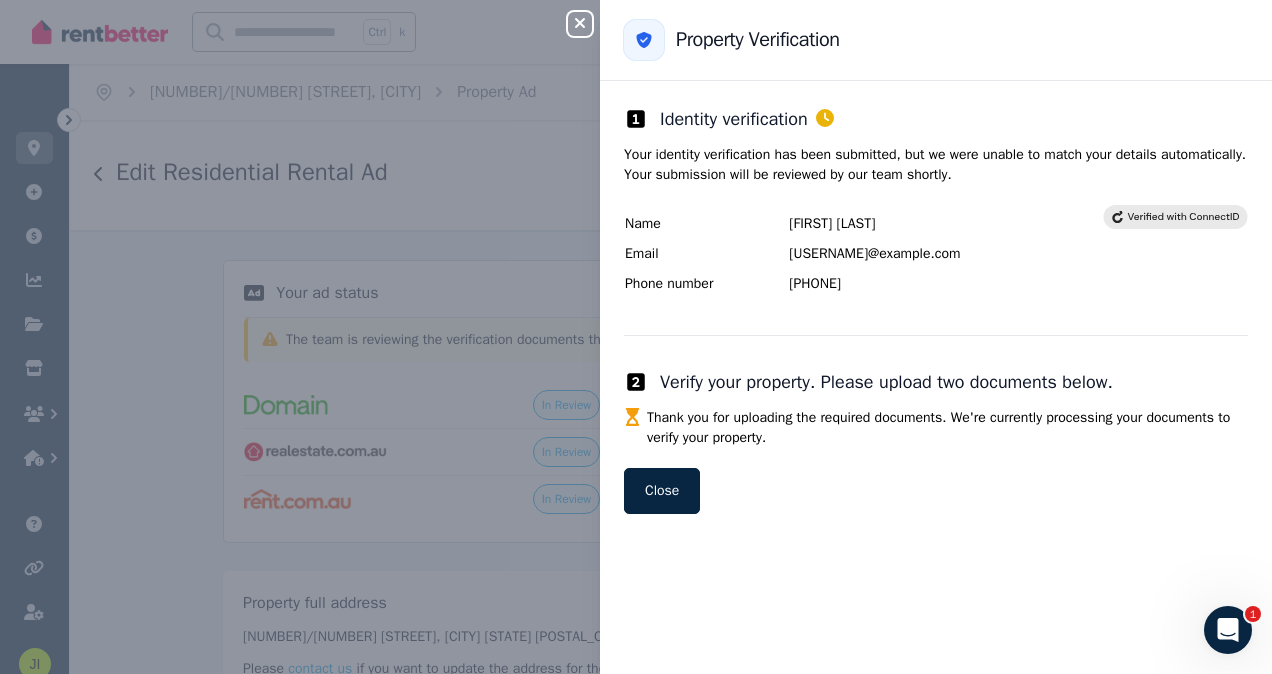 click 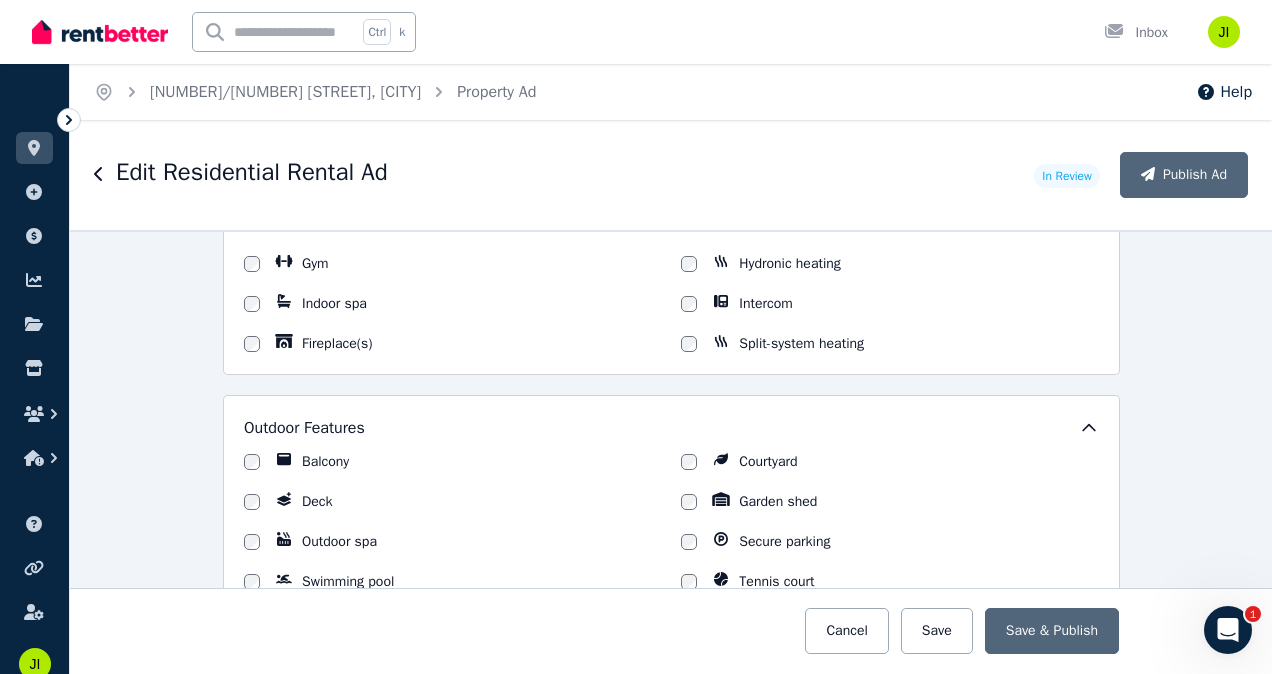scroll, scrollTop: 2100, scrollLeft: 0, axis: vertical 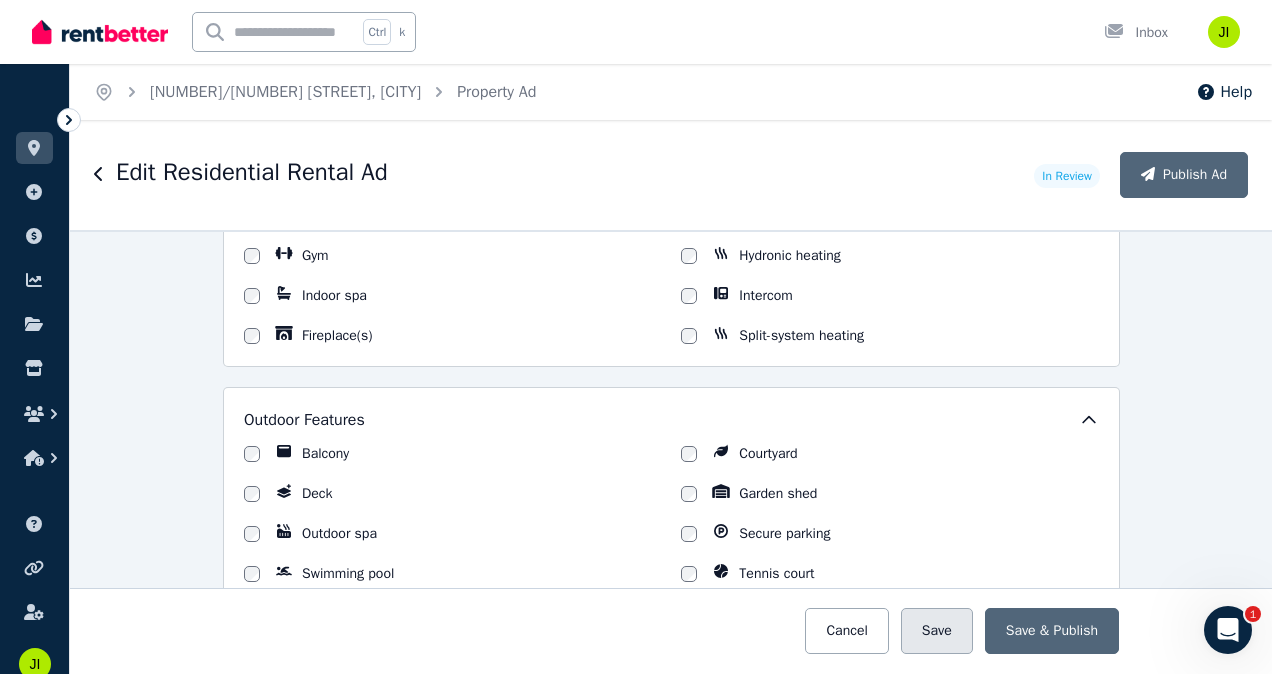 click on "Save" at bounding box center (937, 631) 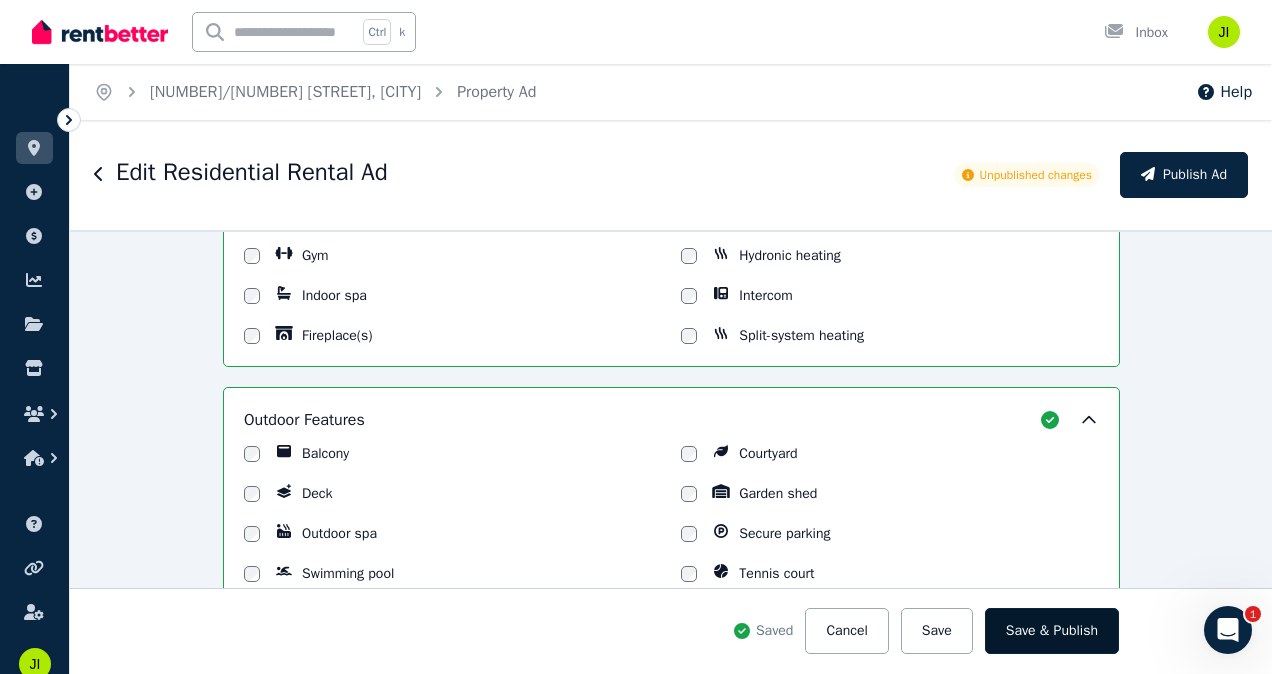 click on "Save & Publish" at bounding box center [1052, 631] 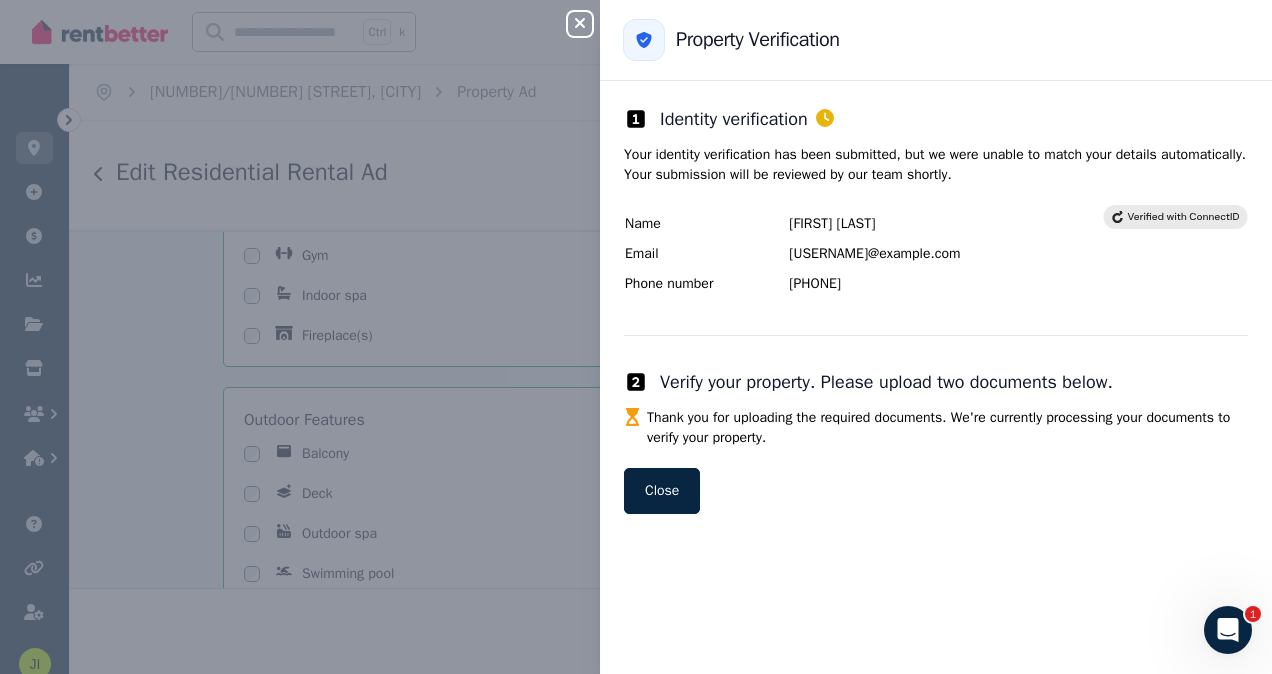 click 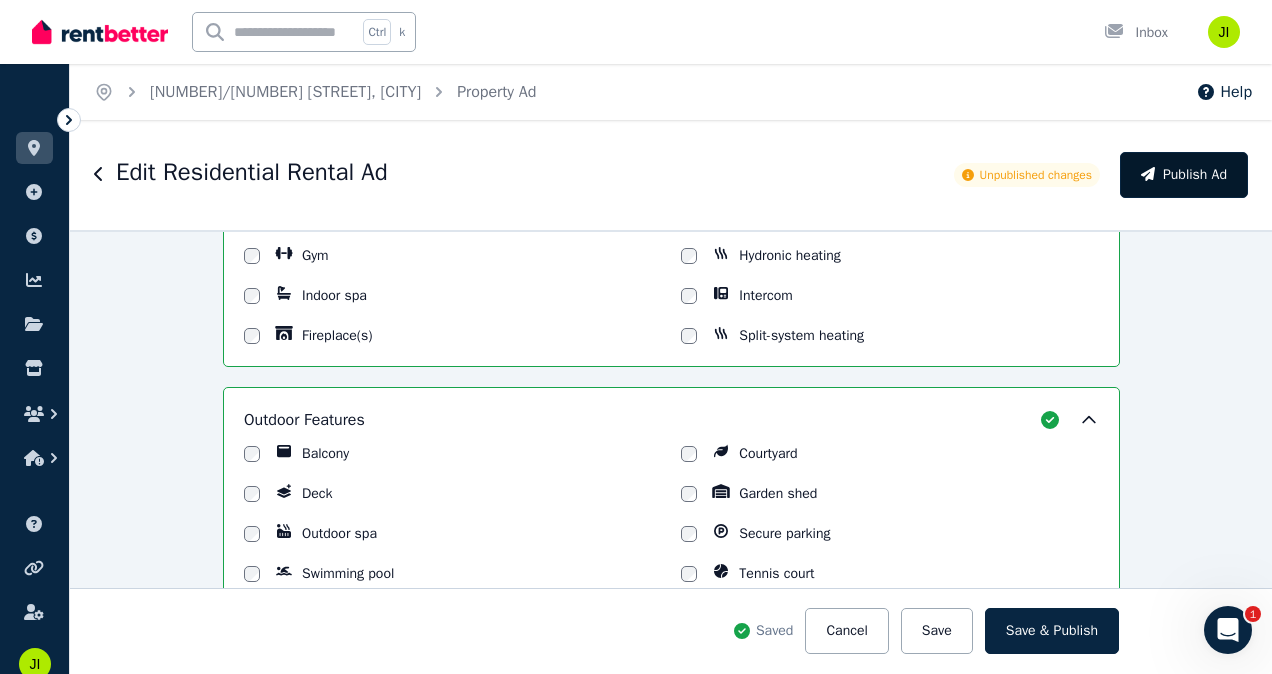 click 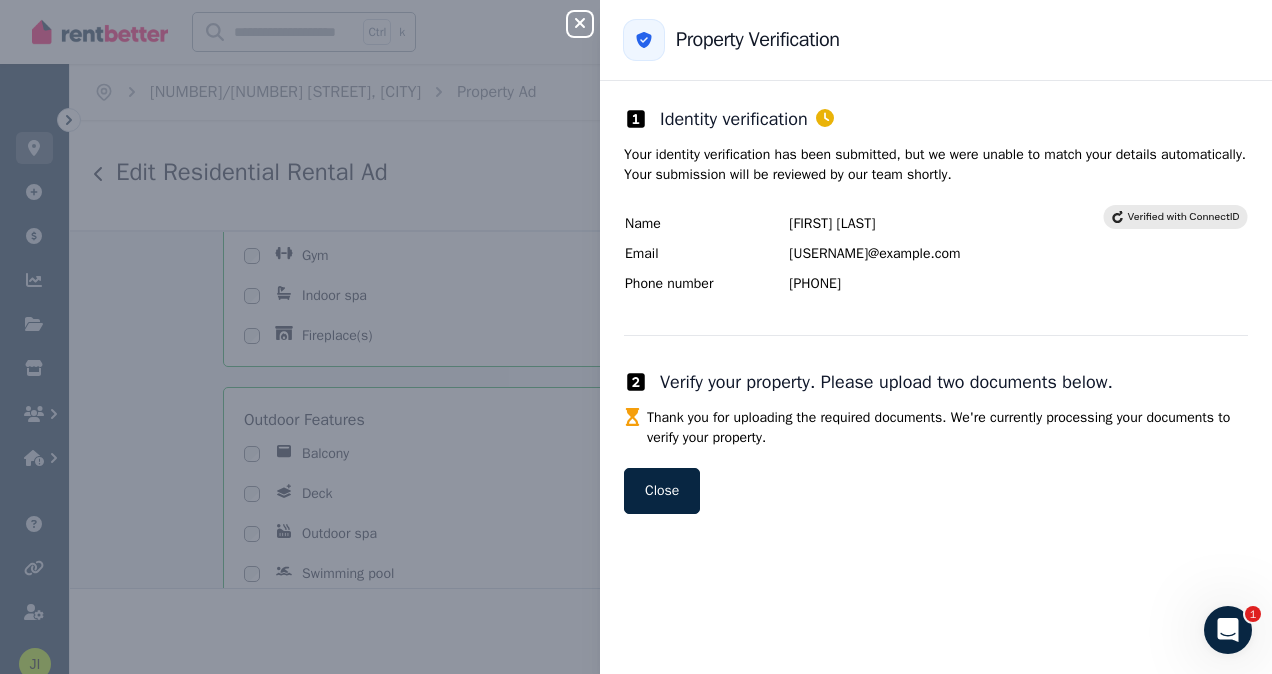 click 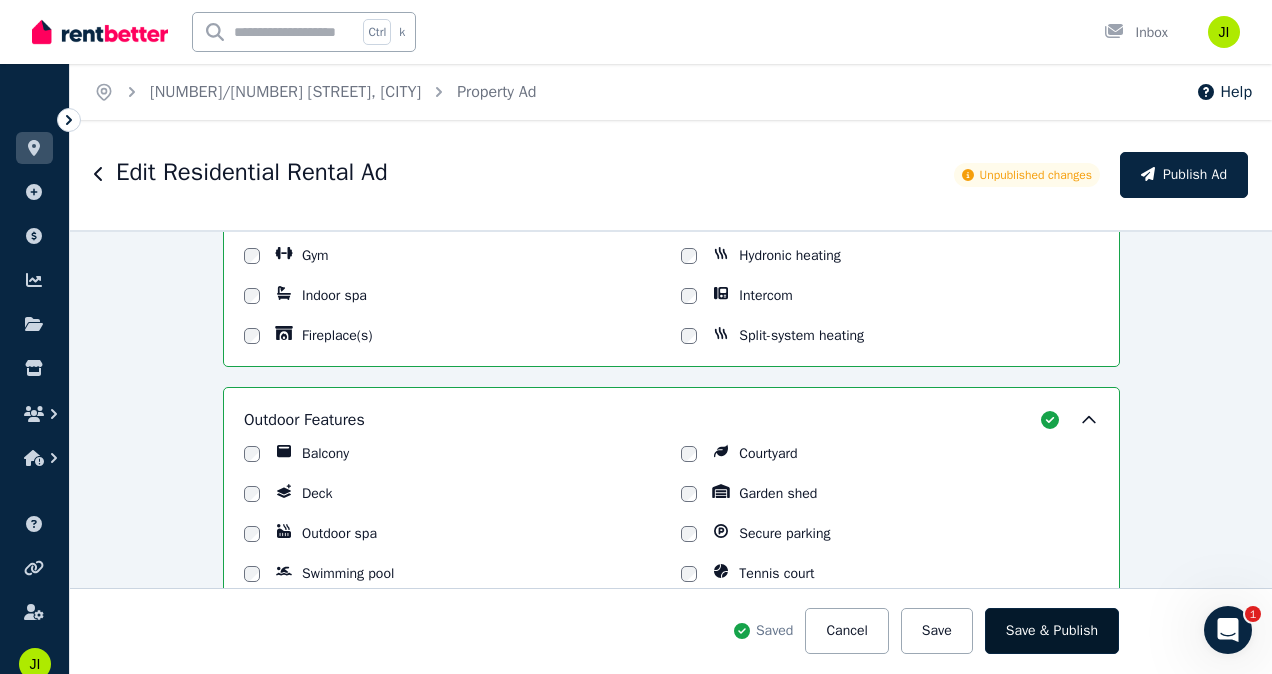 click on "Save & Publish" at bounding box center (1052, 631) 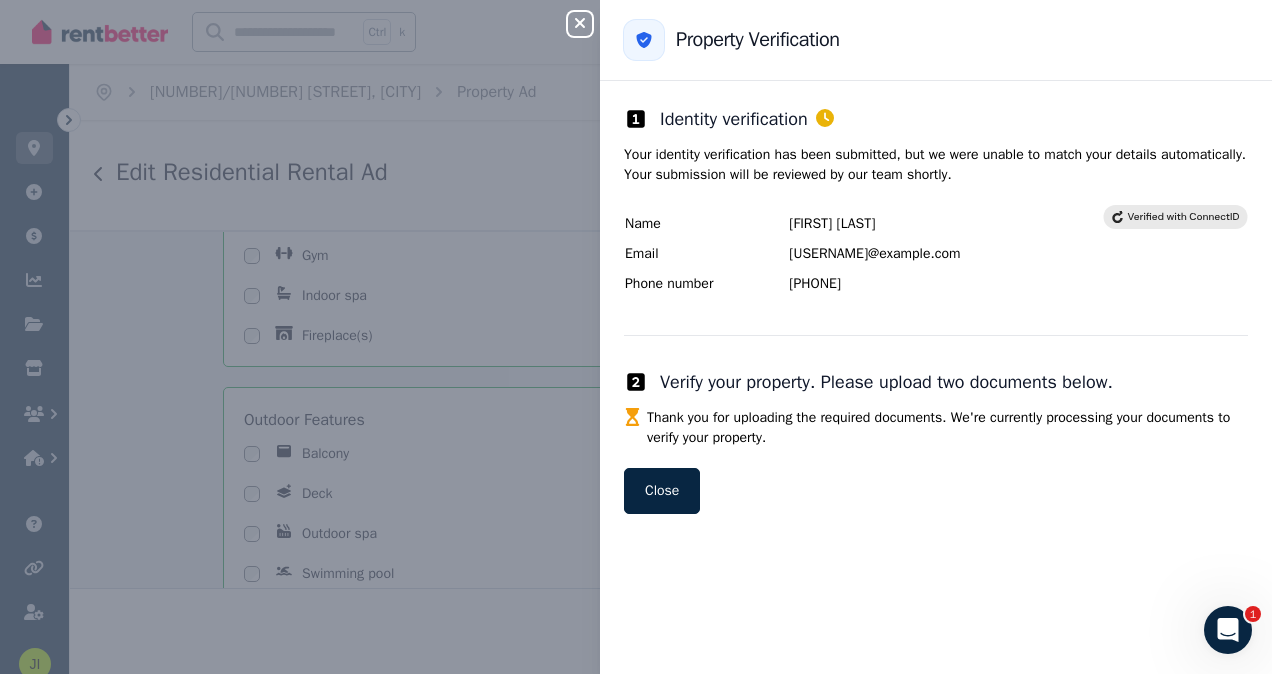 click 